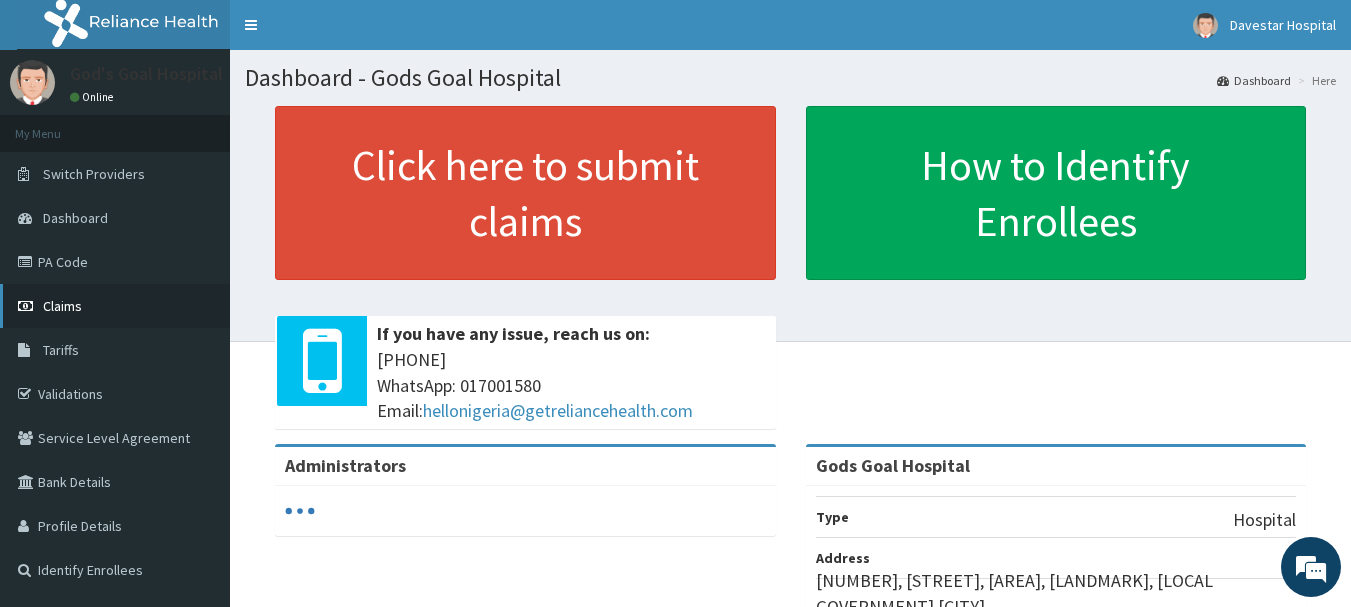 scroll, scrollTop: 0, scrollLeft: 0, axis: both 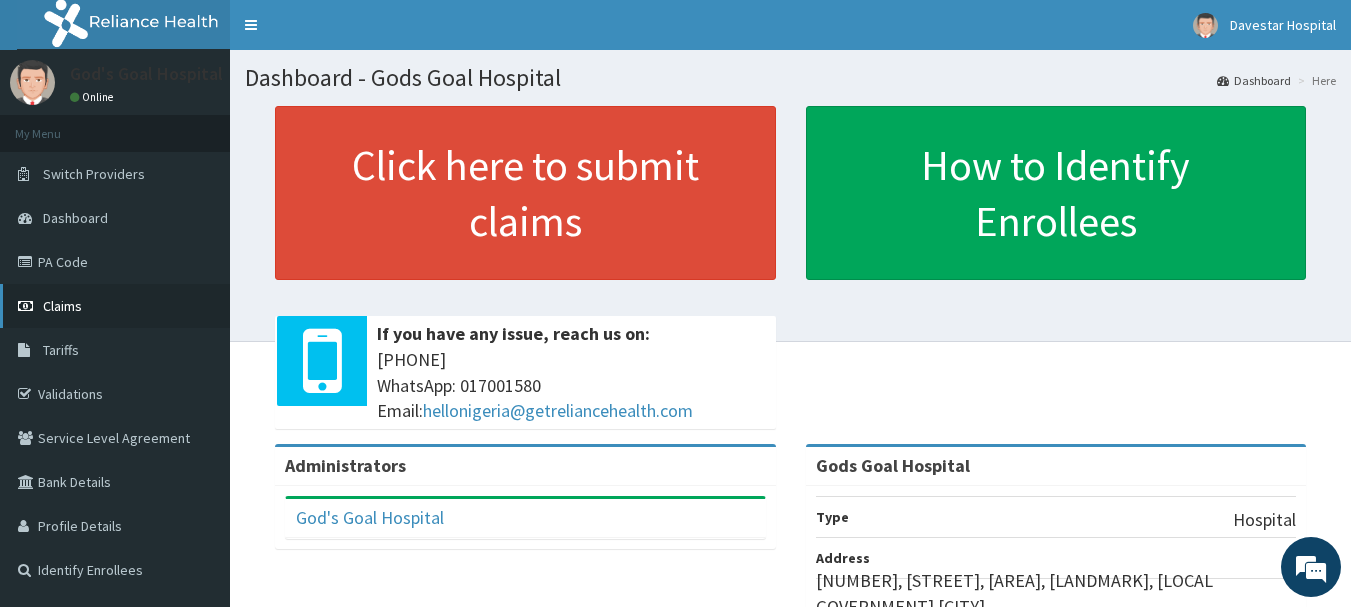 click on "Claims" at bounding box center [62, 306] 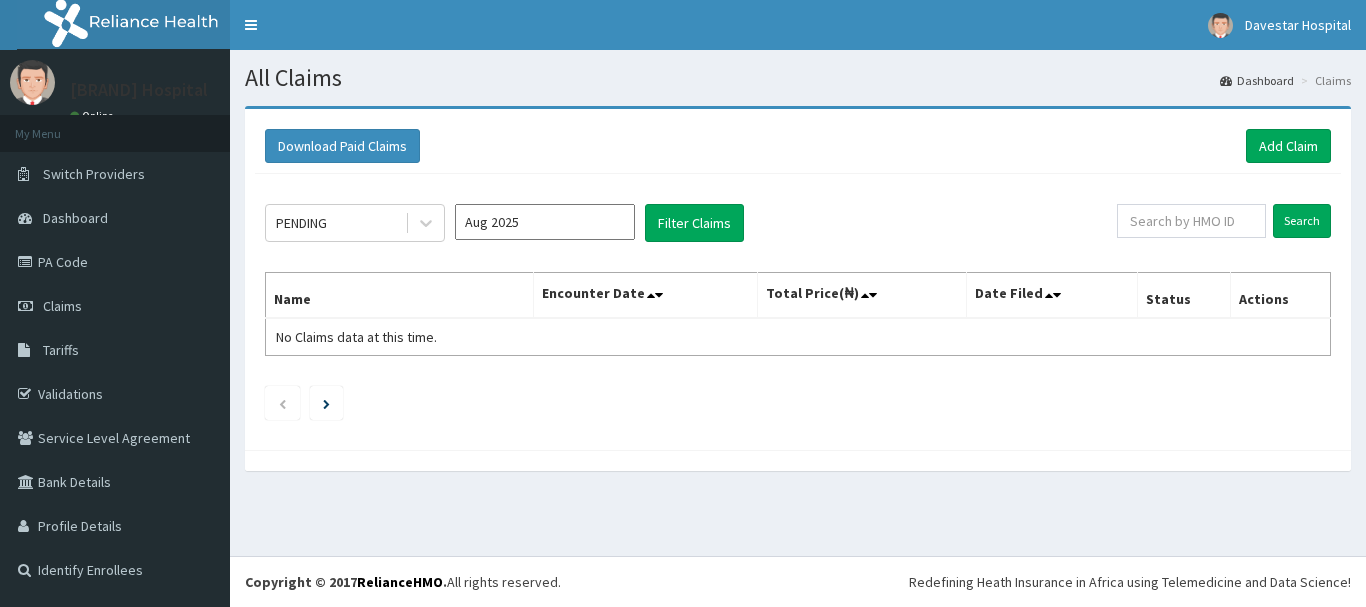 scroll, scrollTop: 0, scrollLeft: 0, axis: both 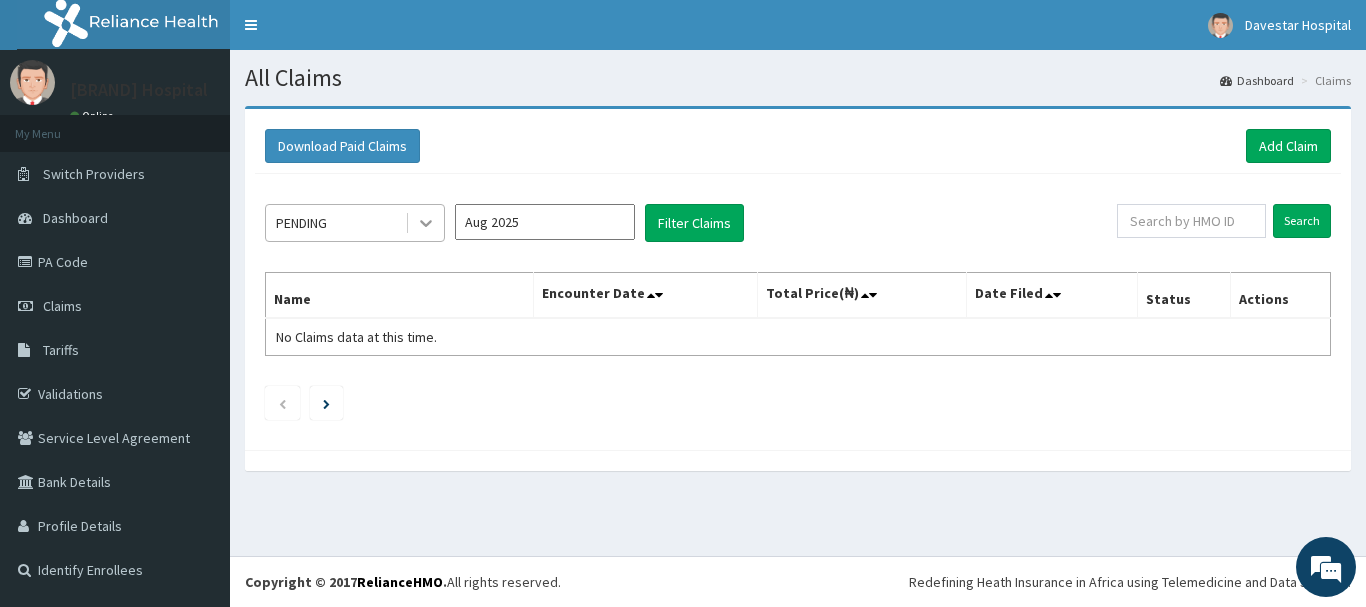 click 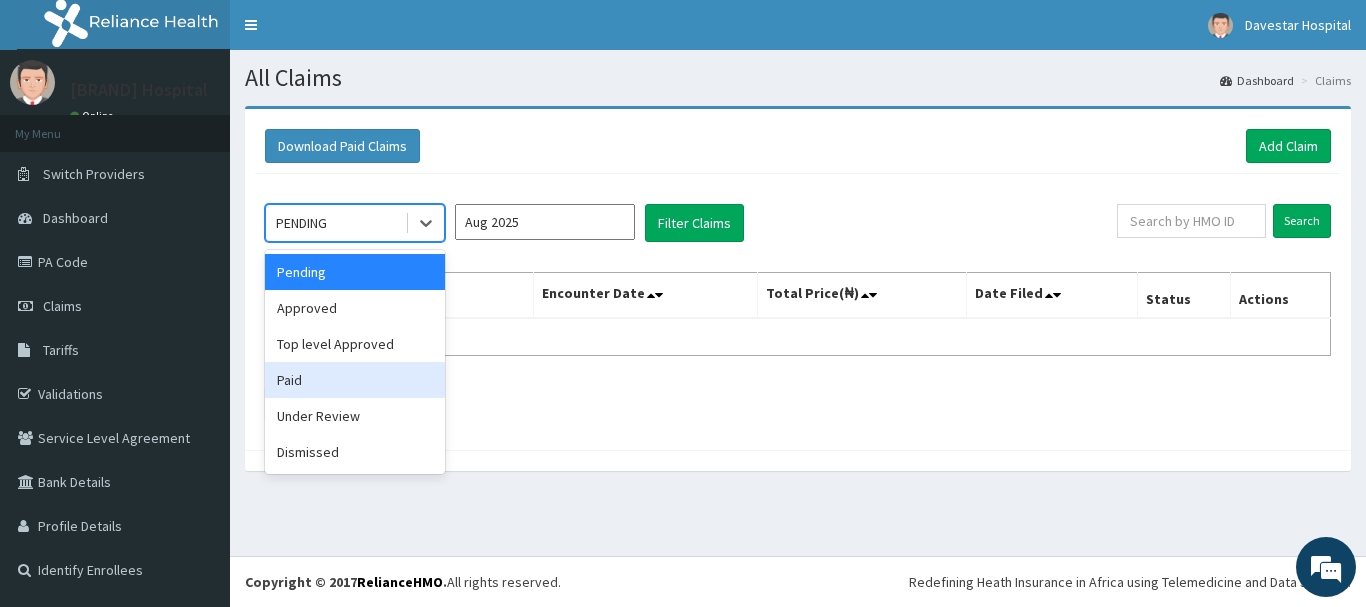 click on "Paid" at bounding box center [355, 380] 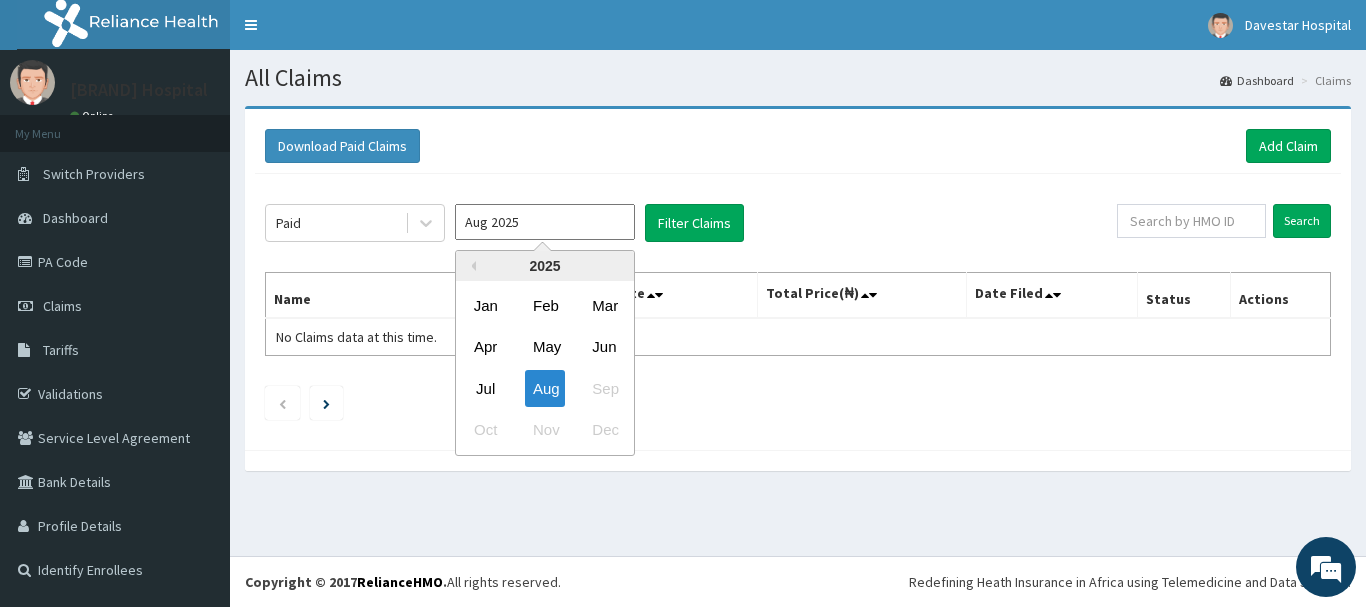 click on "Aug 2025" at bounding box center (545, 222) 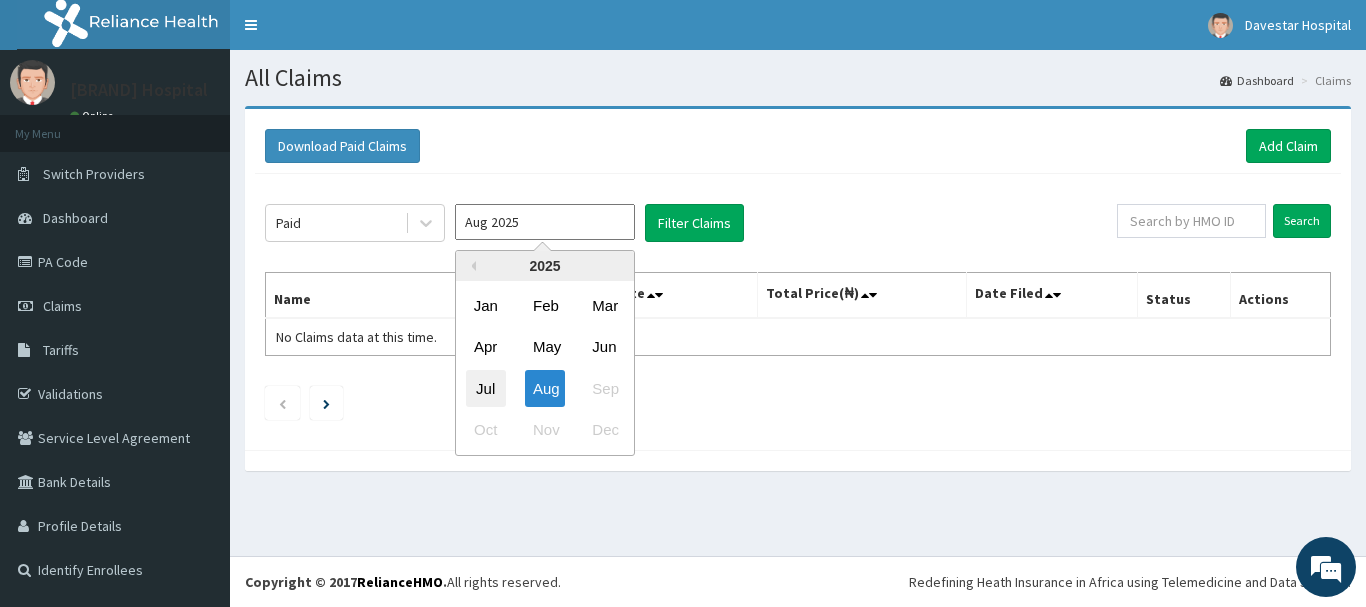 click on "Jul" at bounding box center [486, 388] 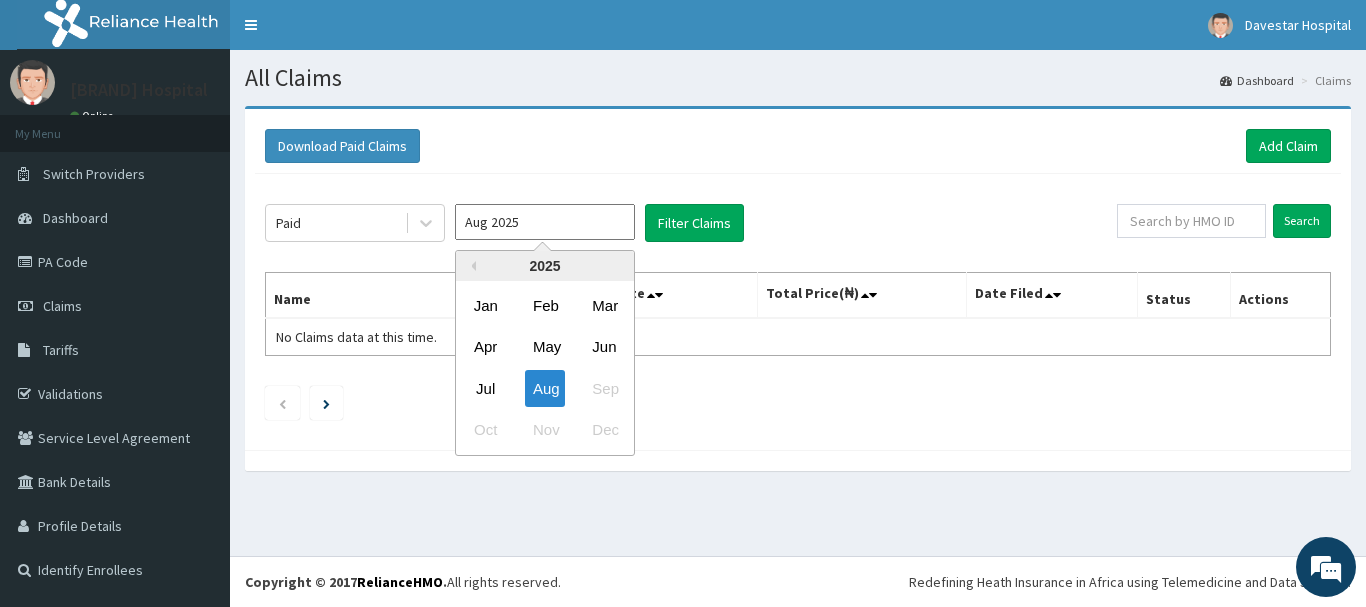 type on "Jul 2025" 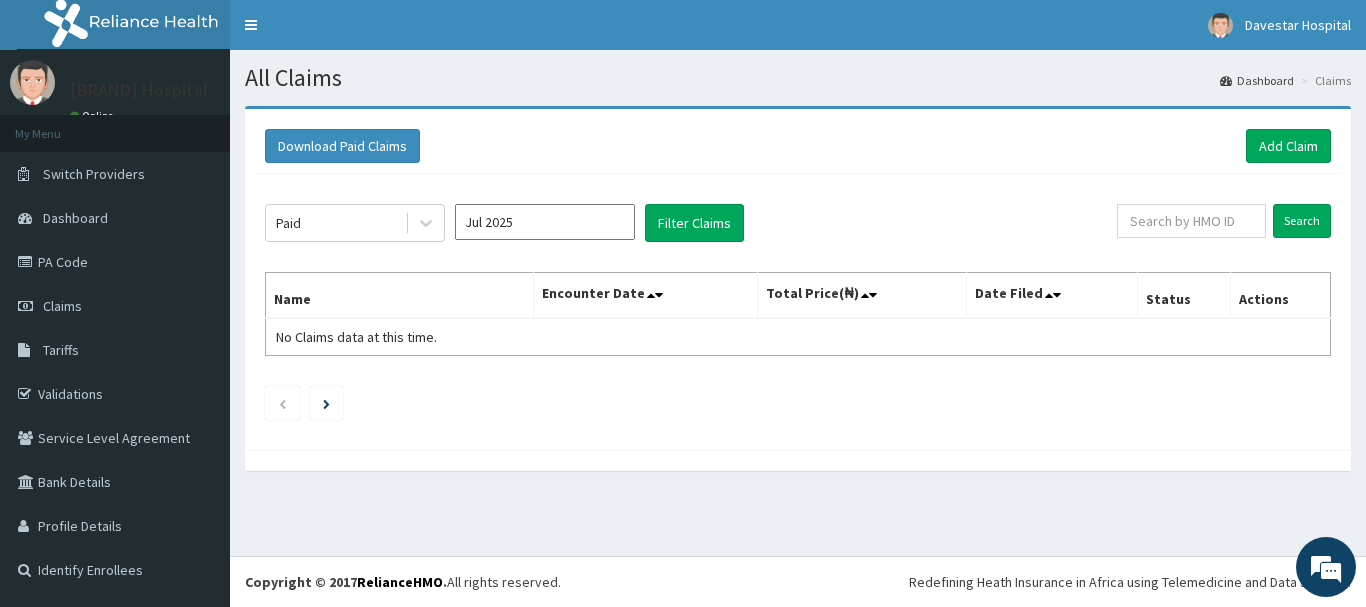 click on "Paid Jul 2025 Filter Claims Search Name Encounter Date Total Price(₦) Date Filed Status Actions No Claims data at this time." 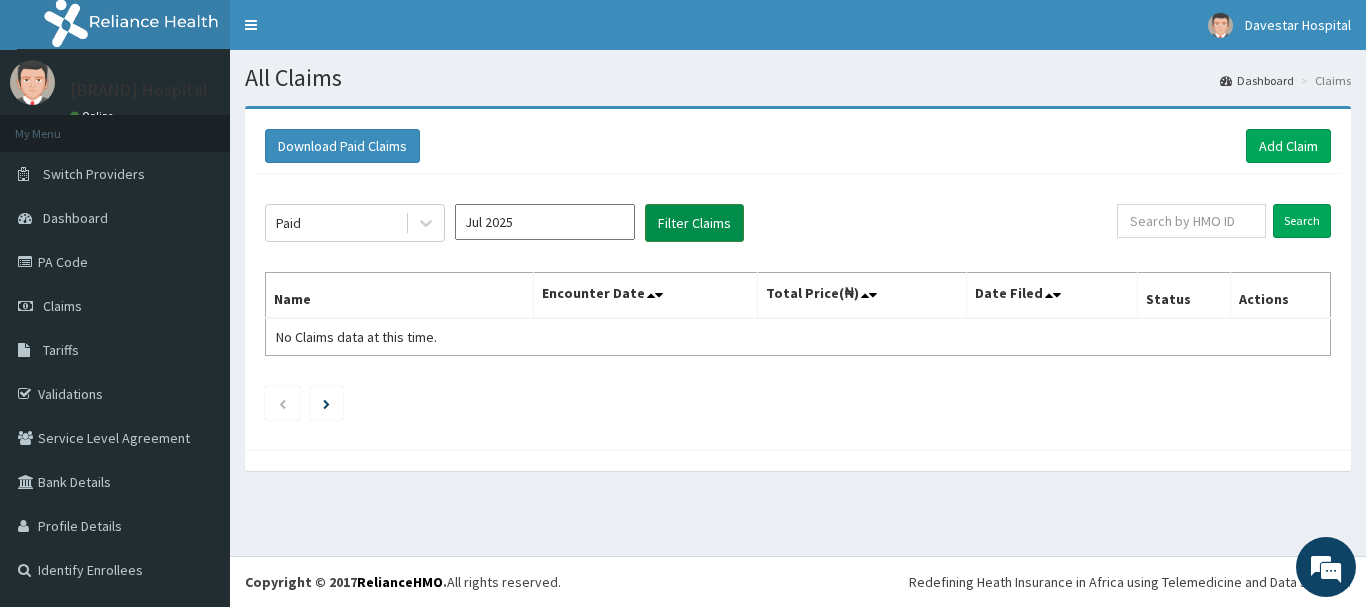 click on "Filter Claims" at bounding box center (694, 223) 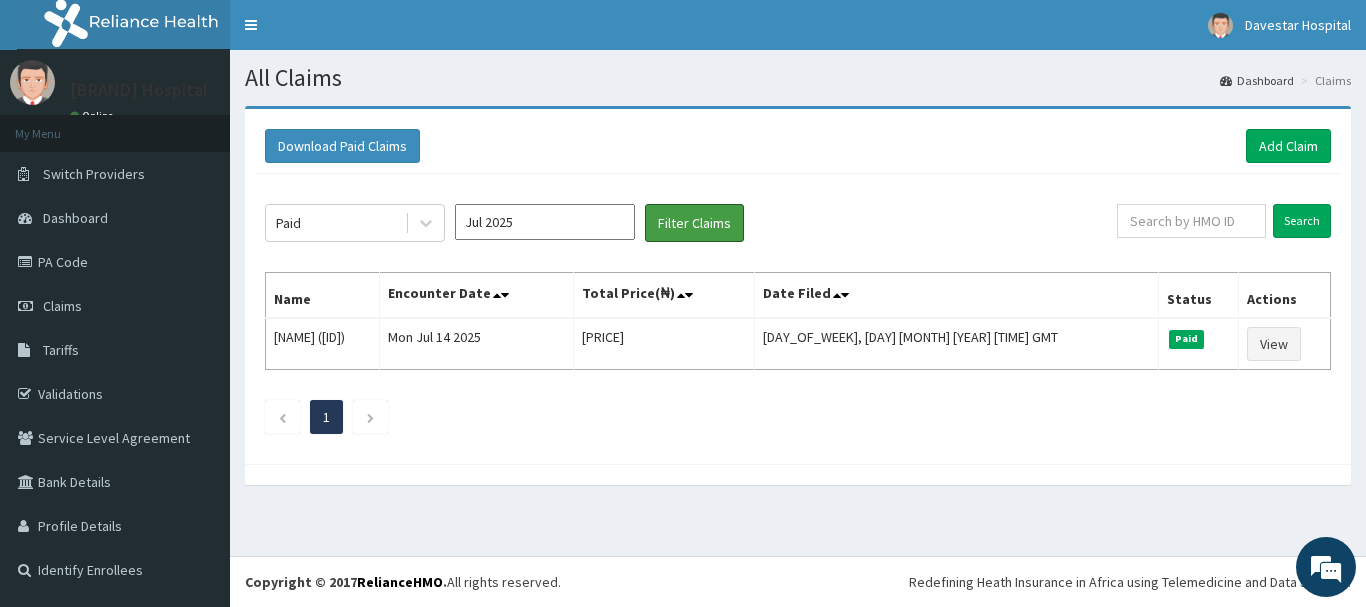 scroll, scrollTop: 0, scrollLeft: 0, axis: both 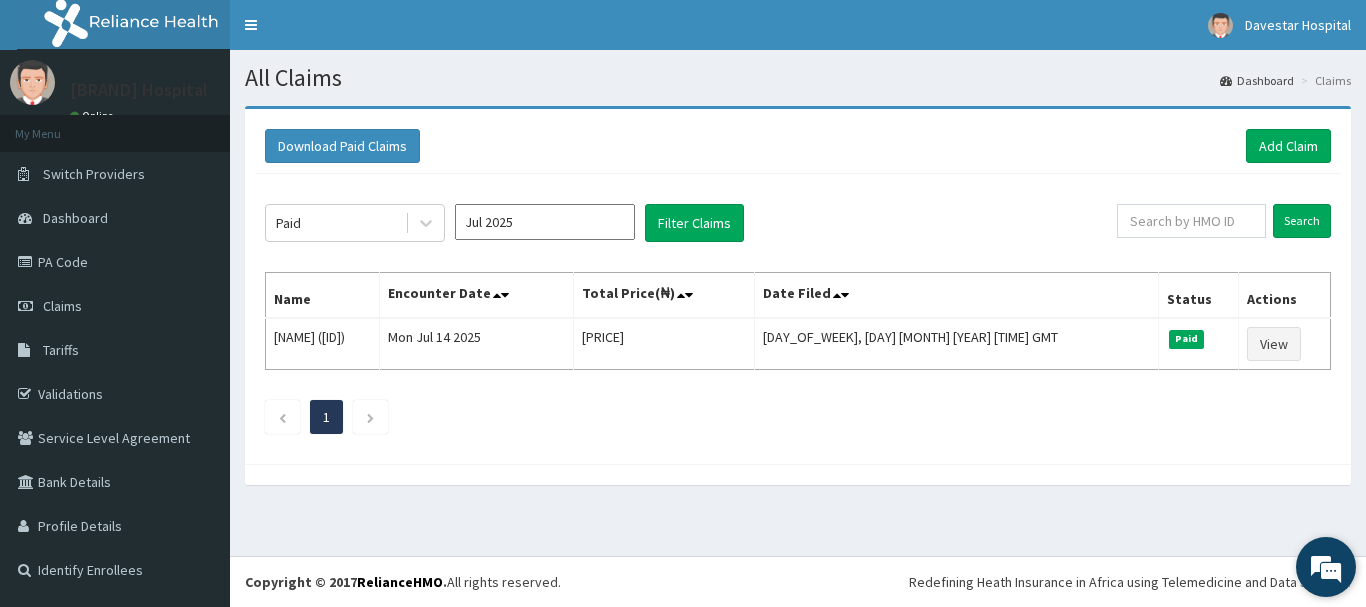 click at bounding box center [1326, 567] 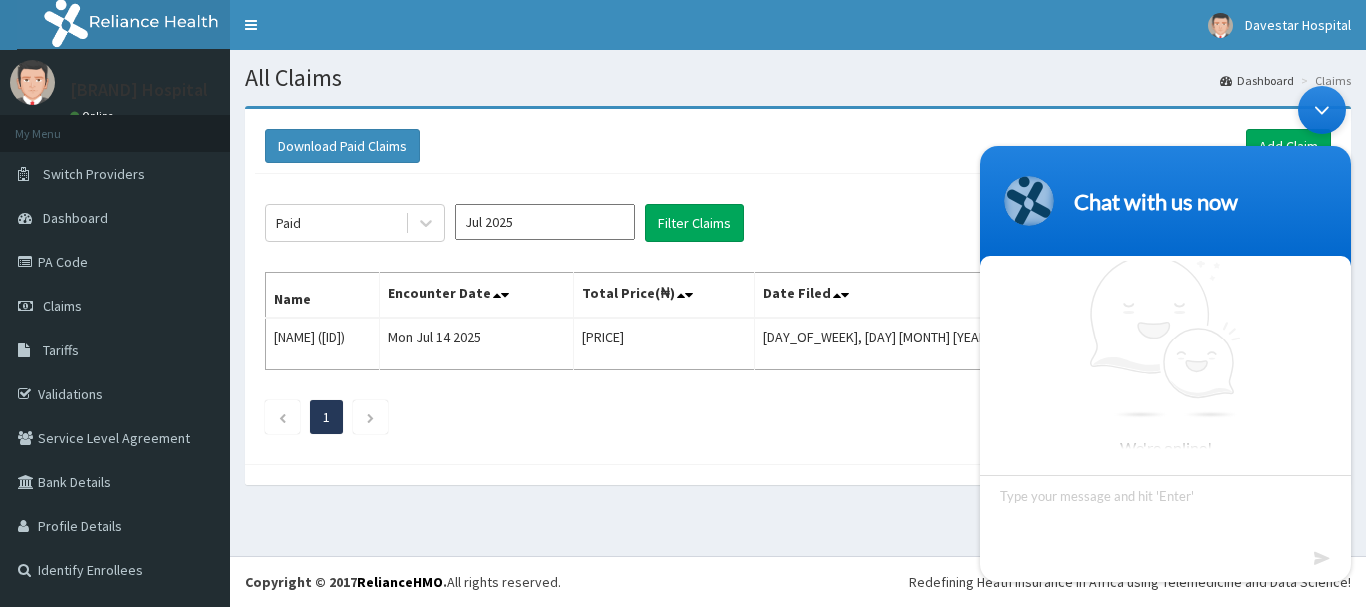 scroll, scrollTop: 7, scrollLeft: 0, axis: vertical 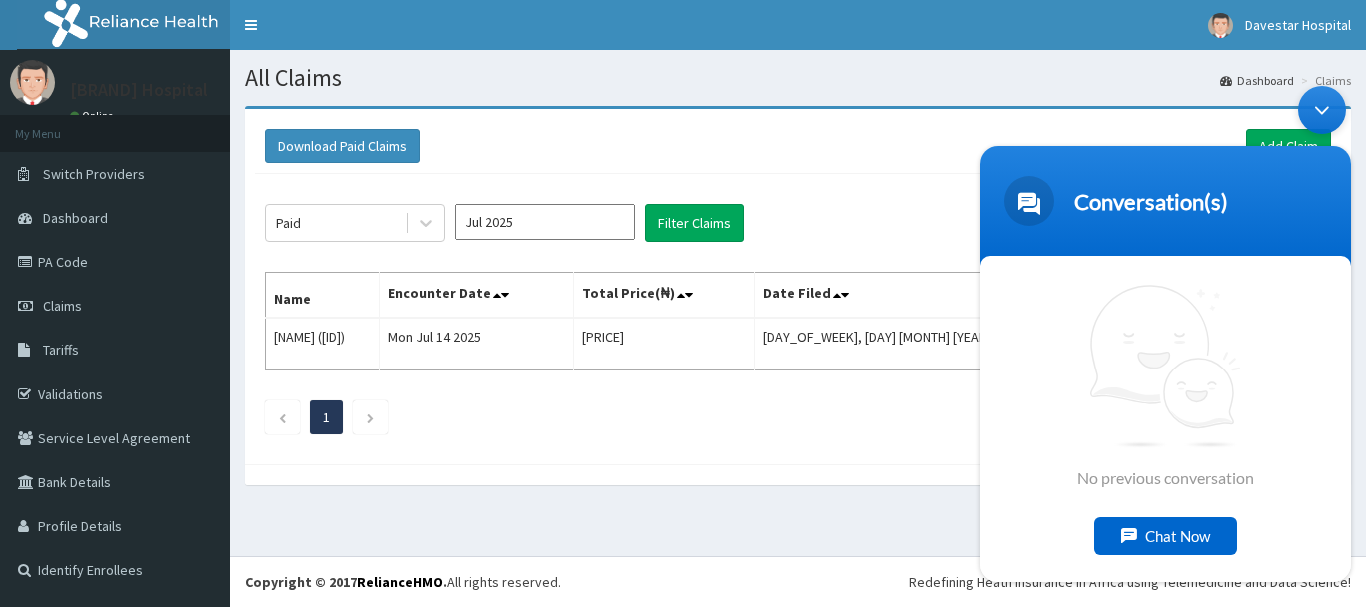 click on "Chat Now" at bounding box center (1165, 536) 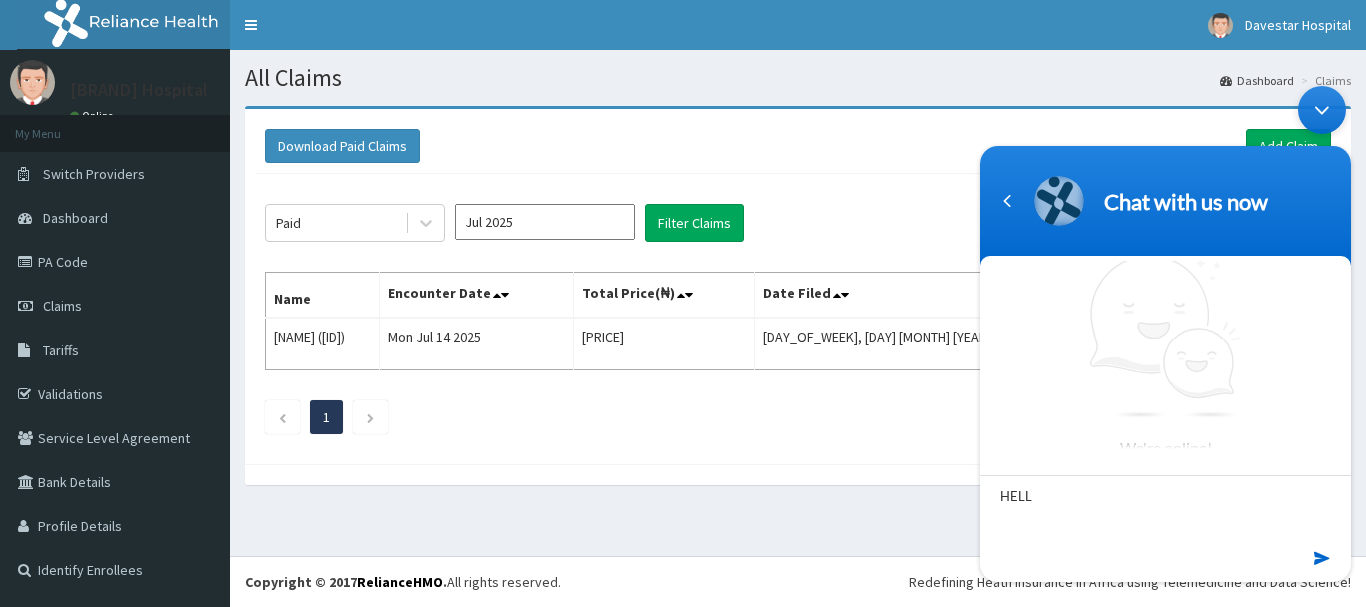 type on "HELLO" 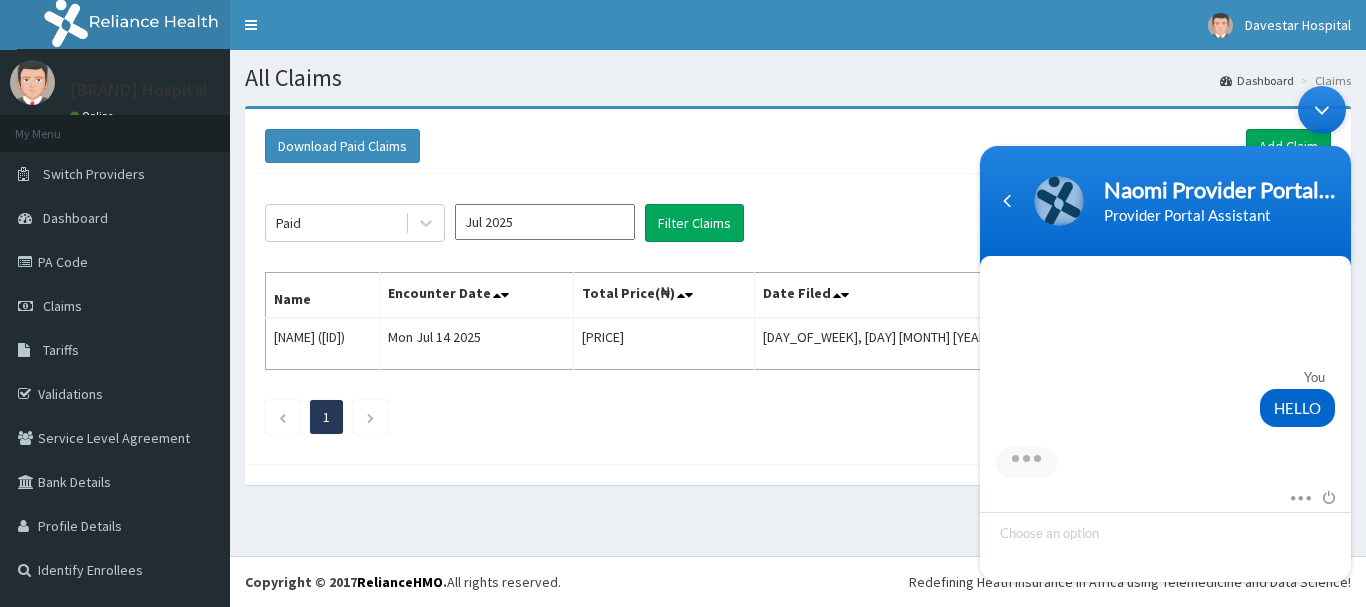 scroll, scrollTop: 329, scrollLeft: 0, axis: vertical 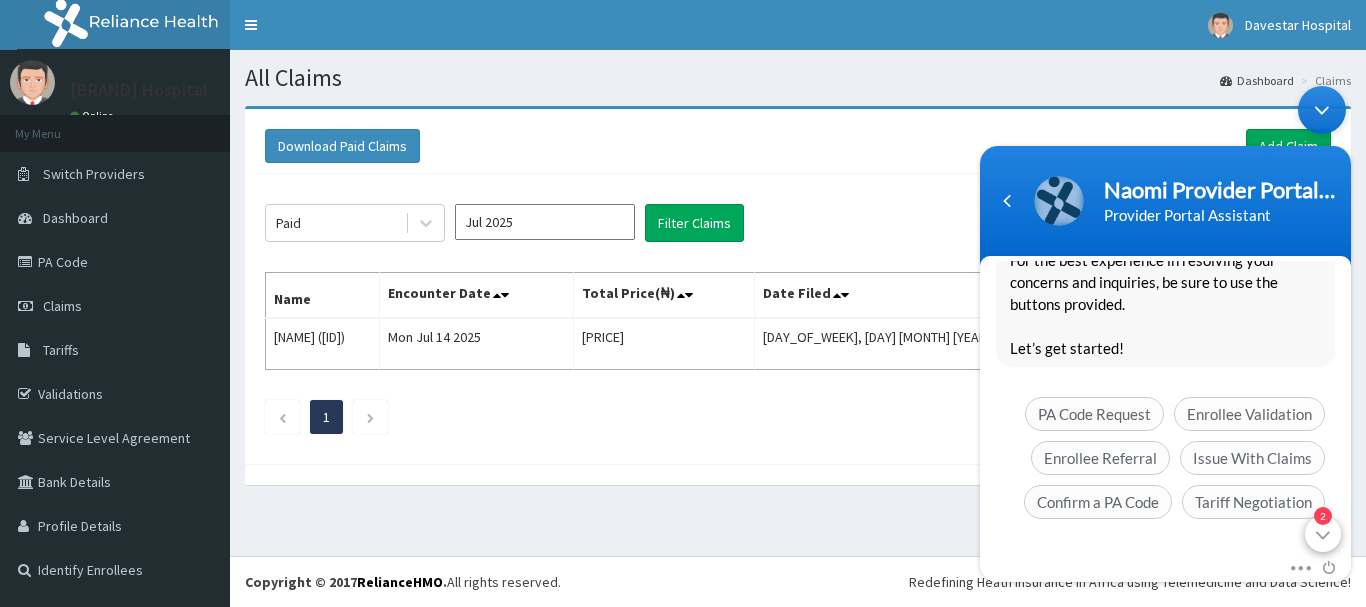 click on "2" at bounding box center [1323, 534] 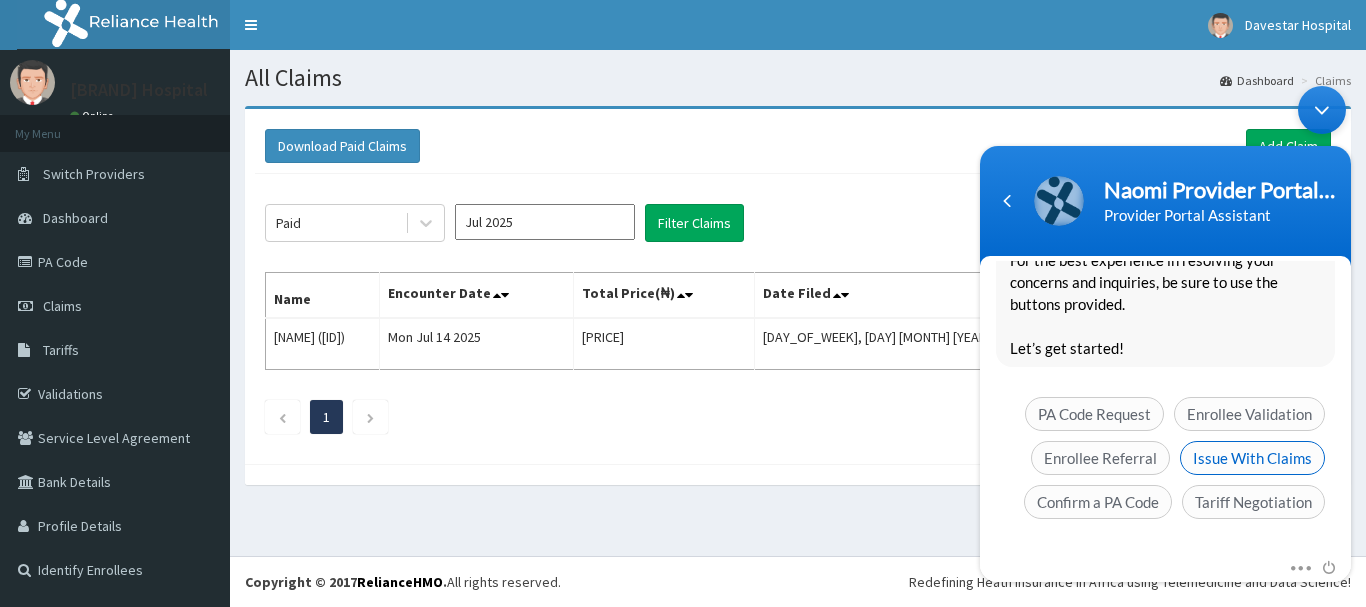 click on "Issue With Claims" at bounding box center [1252, 458] 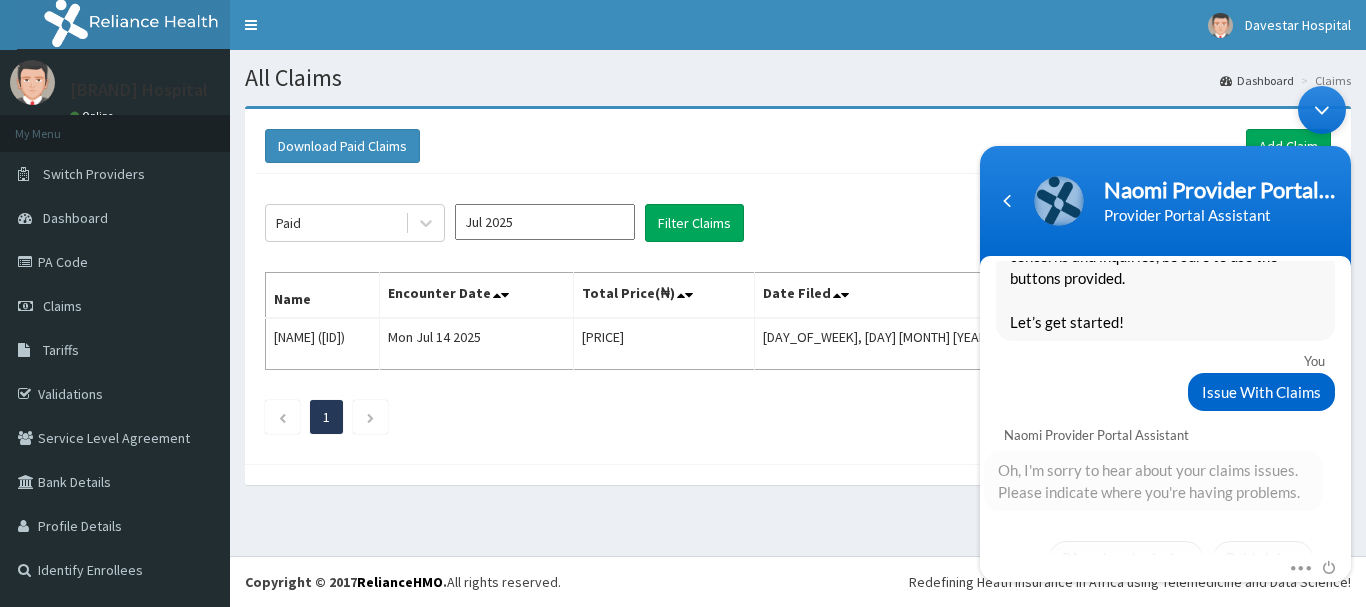 scroll, scrollTop: 483, scrollLeft: 0, axis: vertical 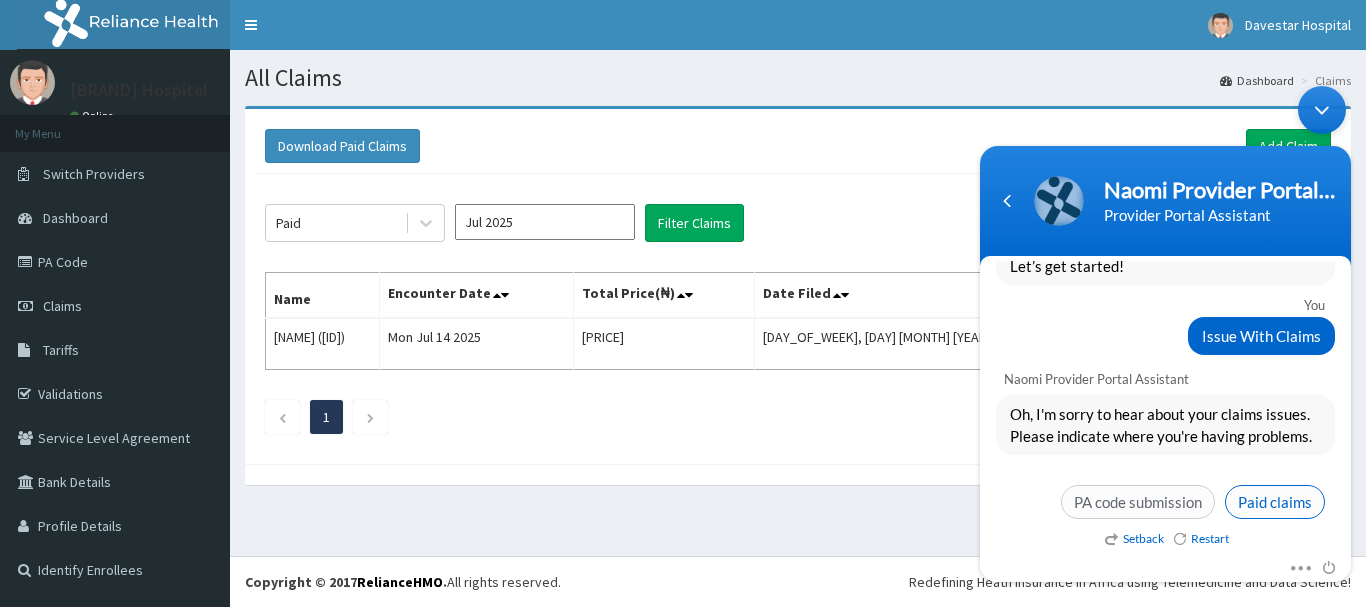 click on "Paid claims" at bounding box center (1275, 502) 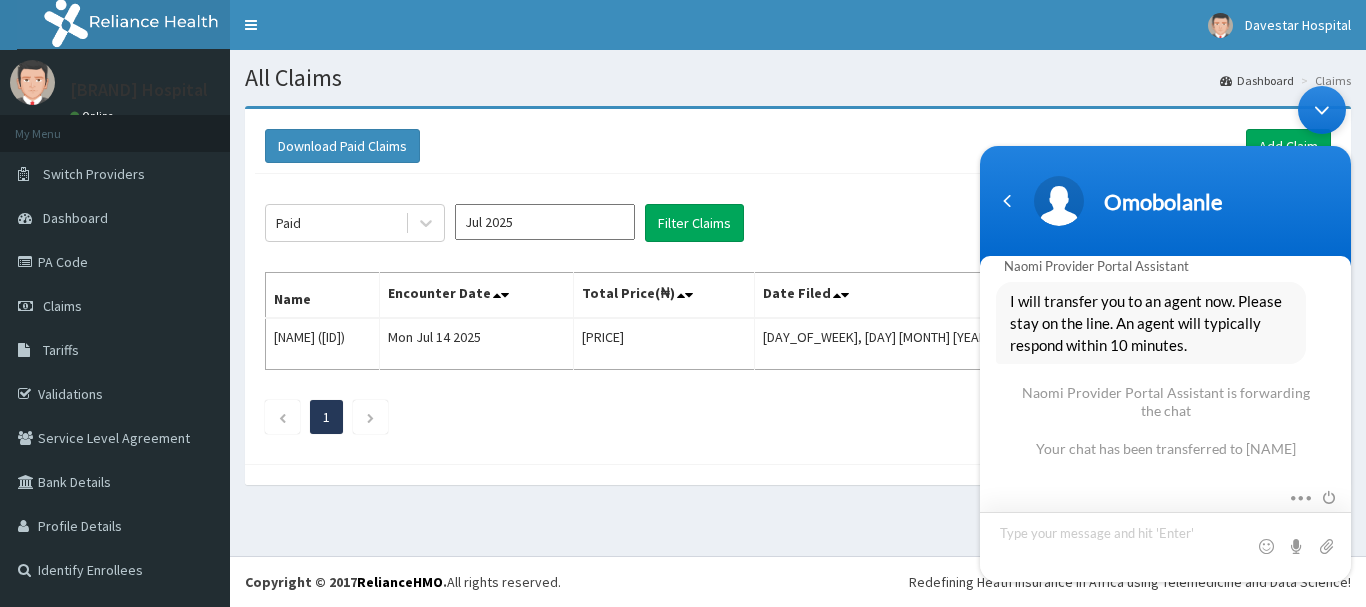 scroll, scrollTop: 924, scrollLeft: 0, axis: vertical 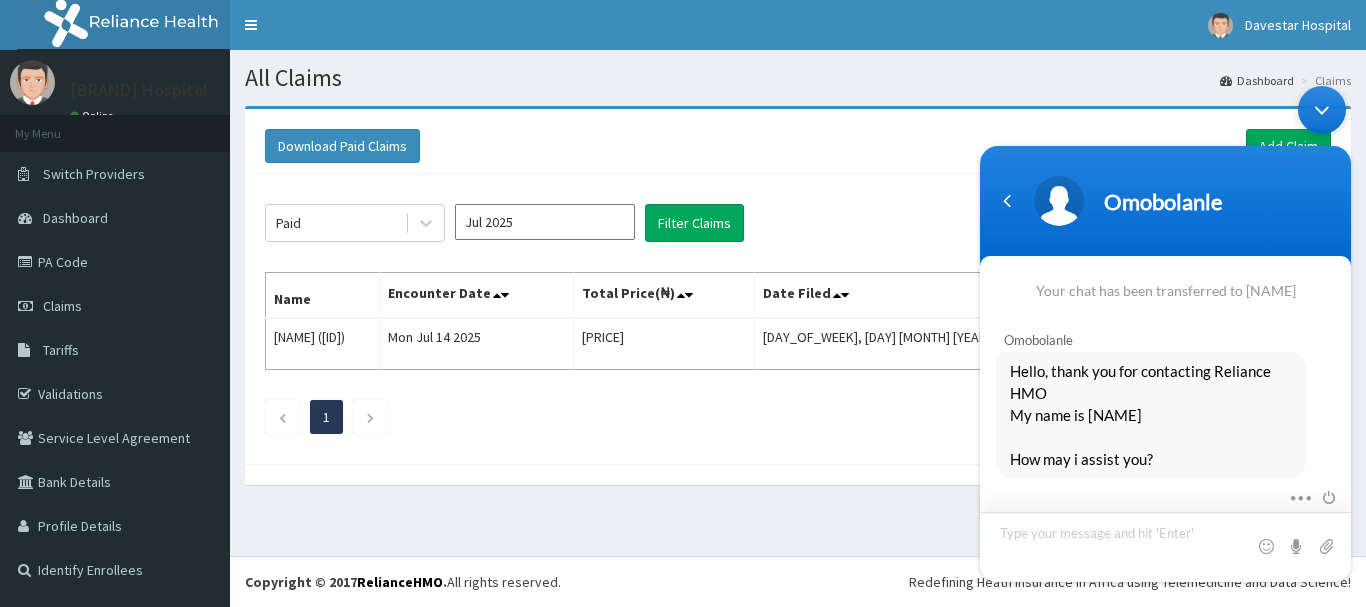 click at bounding box center [1165, 547] 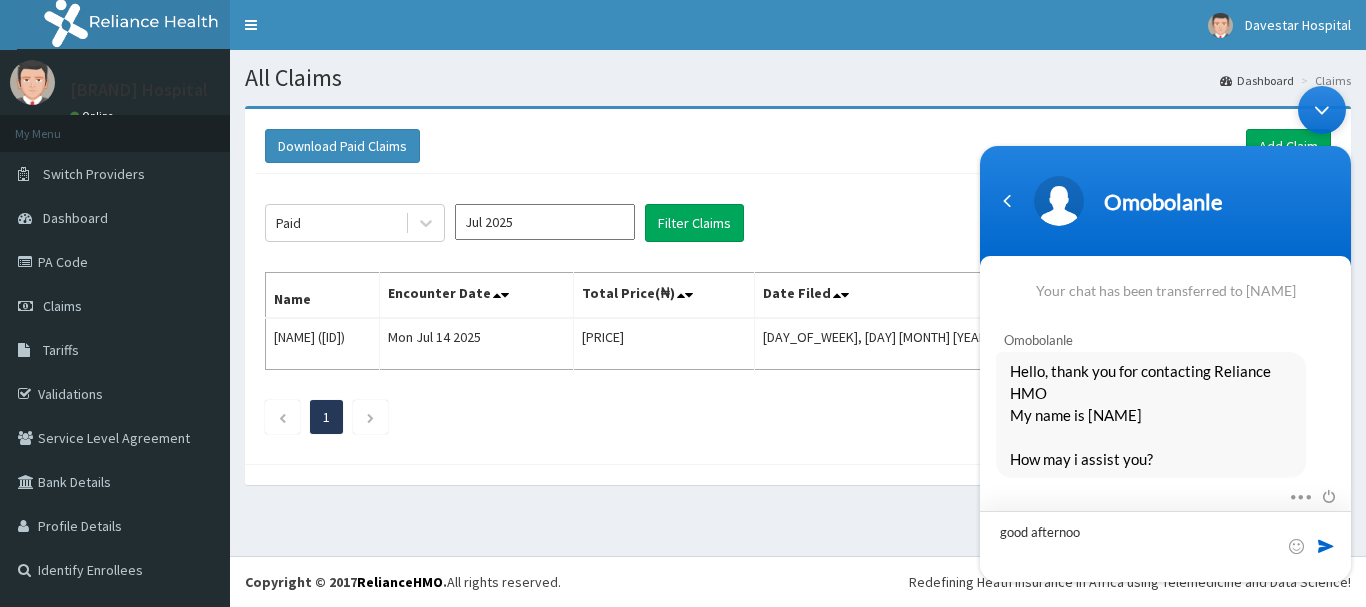 type on "good afternoon" 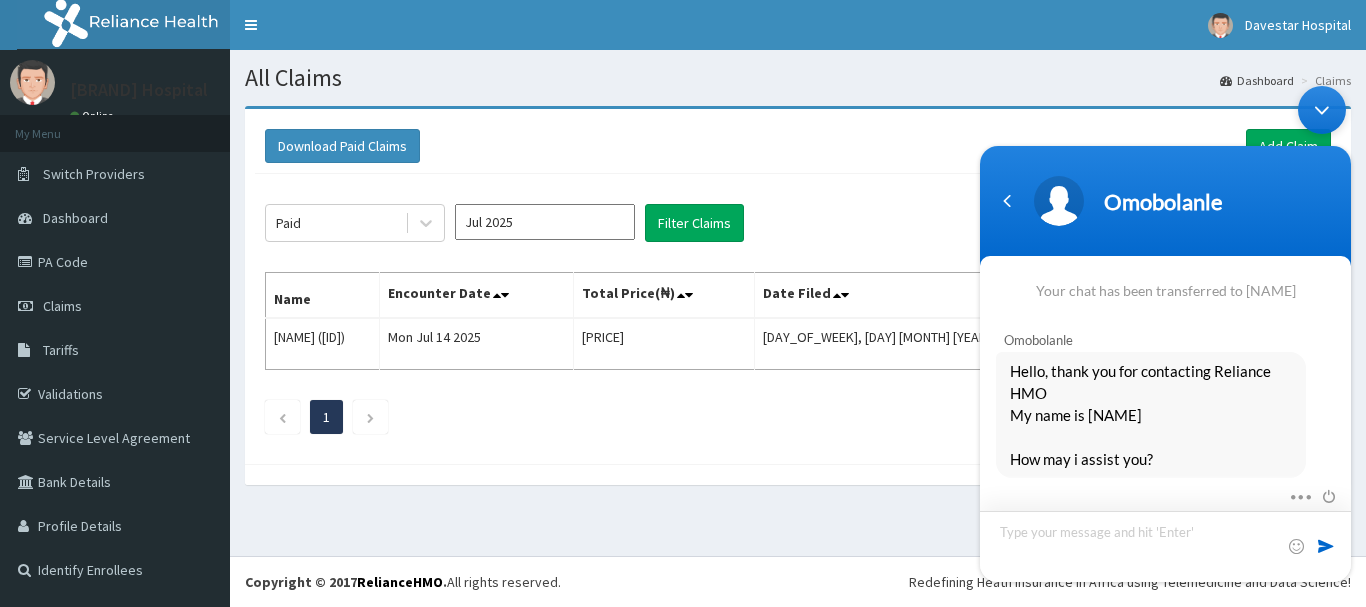 scroll, scrollTop: 995, scrollLeft: 0, axis: vertical 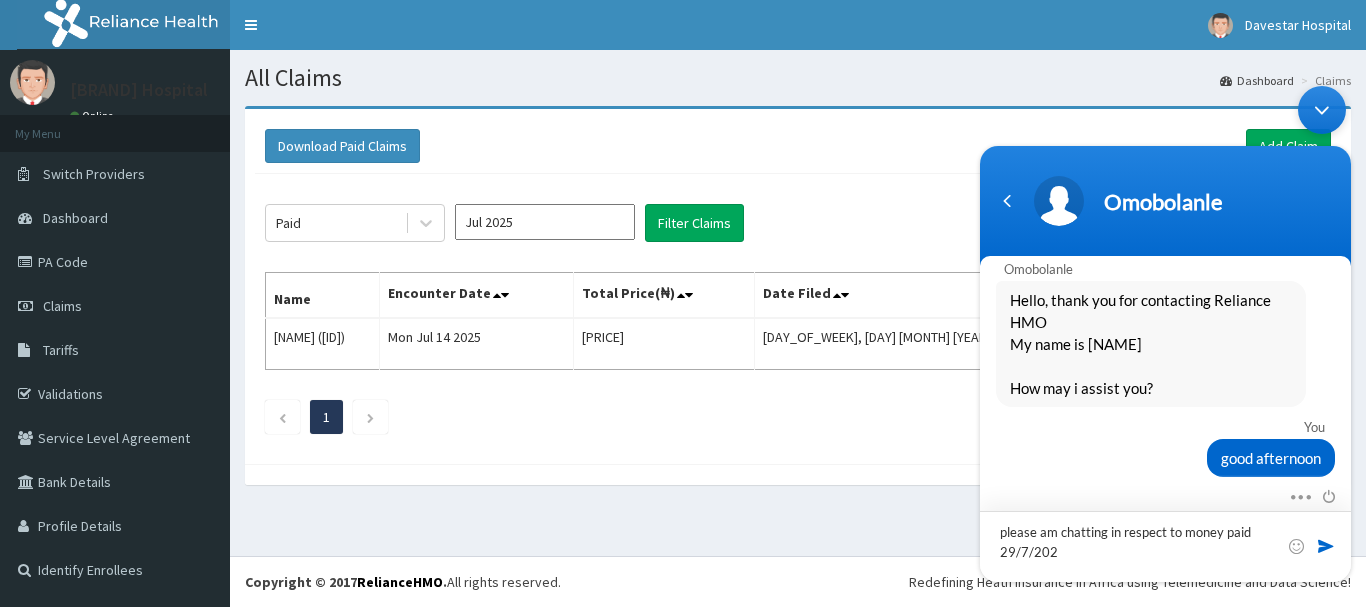 type on "please am chatting in respect to money paid [DATE]" 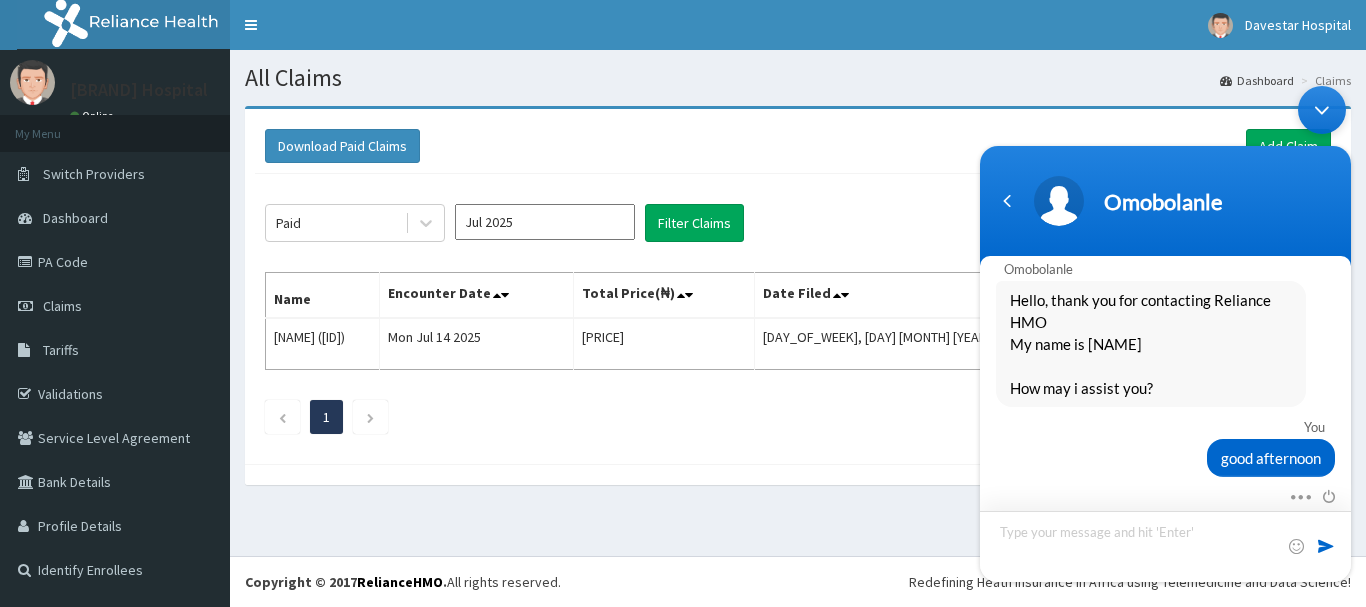 scroll, scrollTop: 1059, scrollLeft: 0, axis: vertical 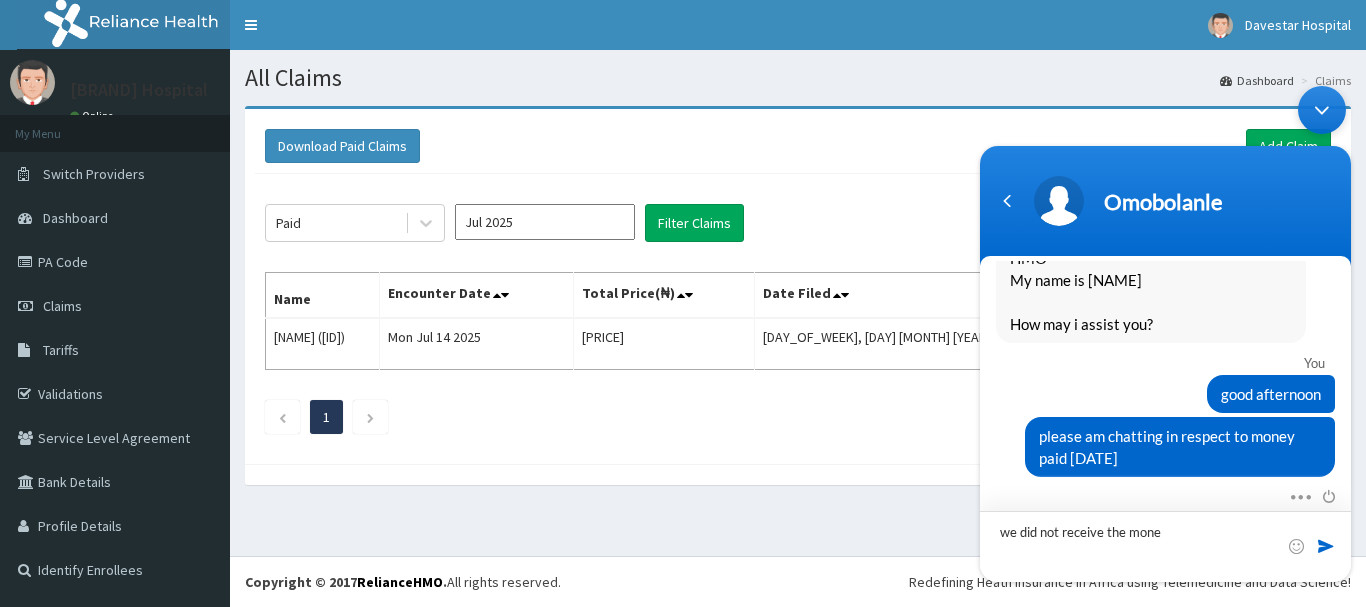 type on "we did not receive the money" 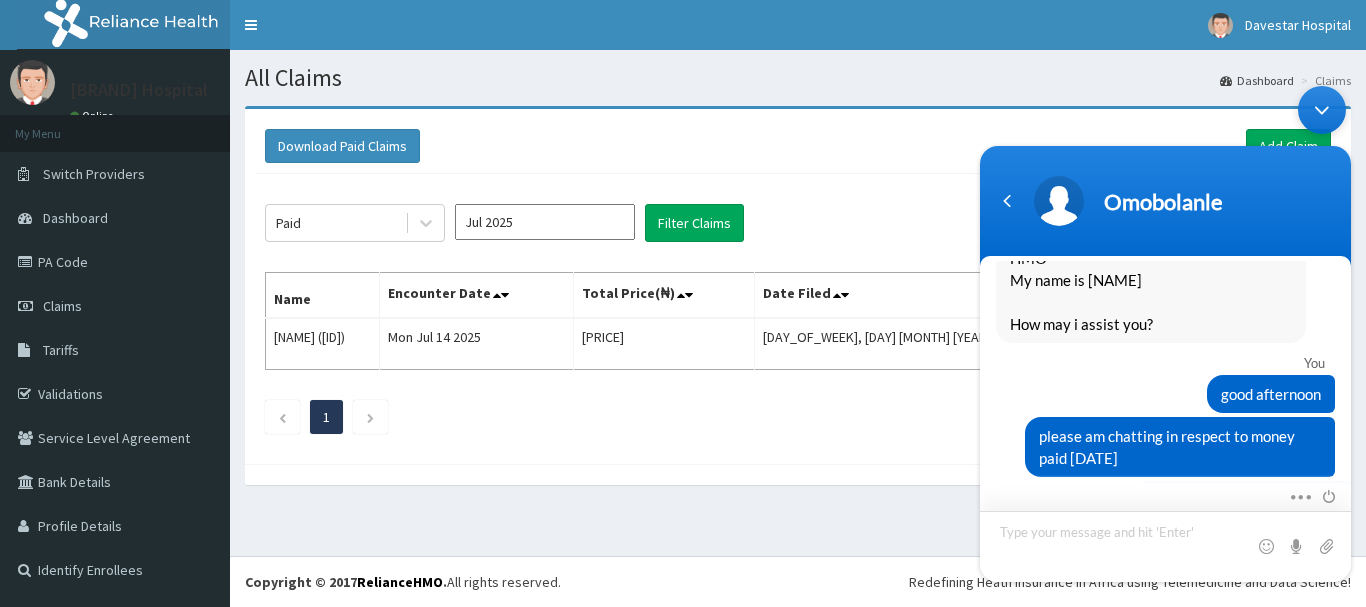 scroll, scrollTop: 1101, scrollLeft: 0, axis: vertical 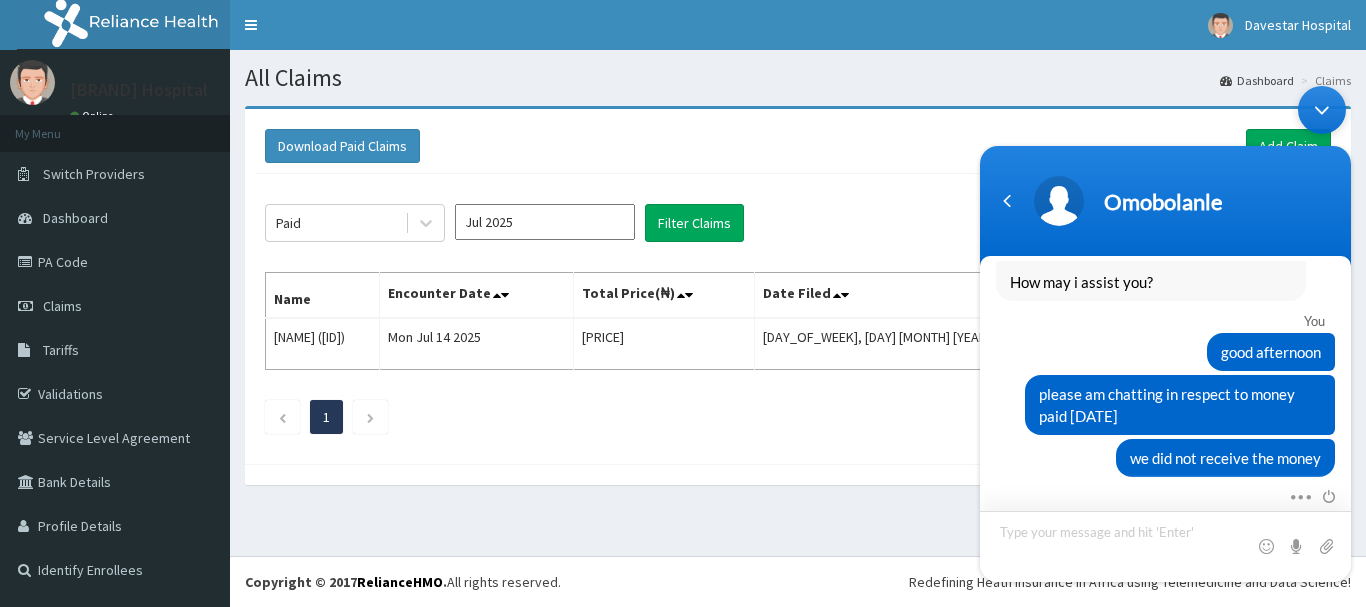 click at bounding box center (1165, 546) 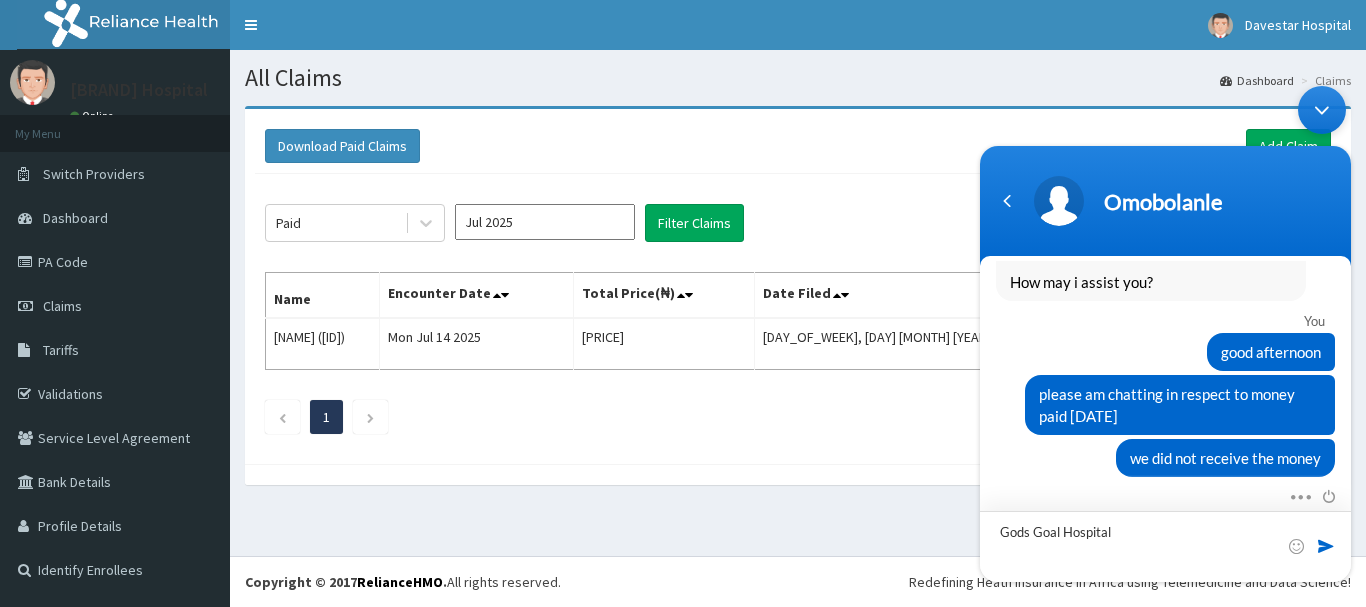 type on "Gods Goal Hospital" 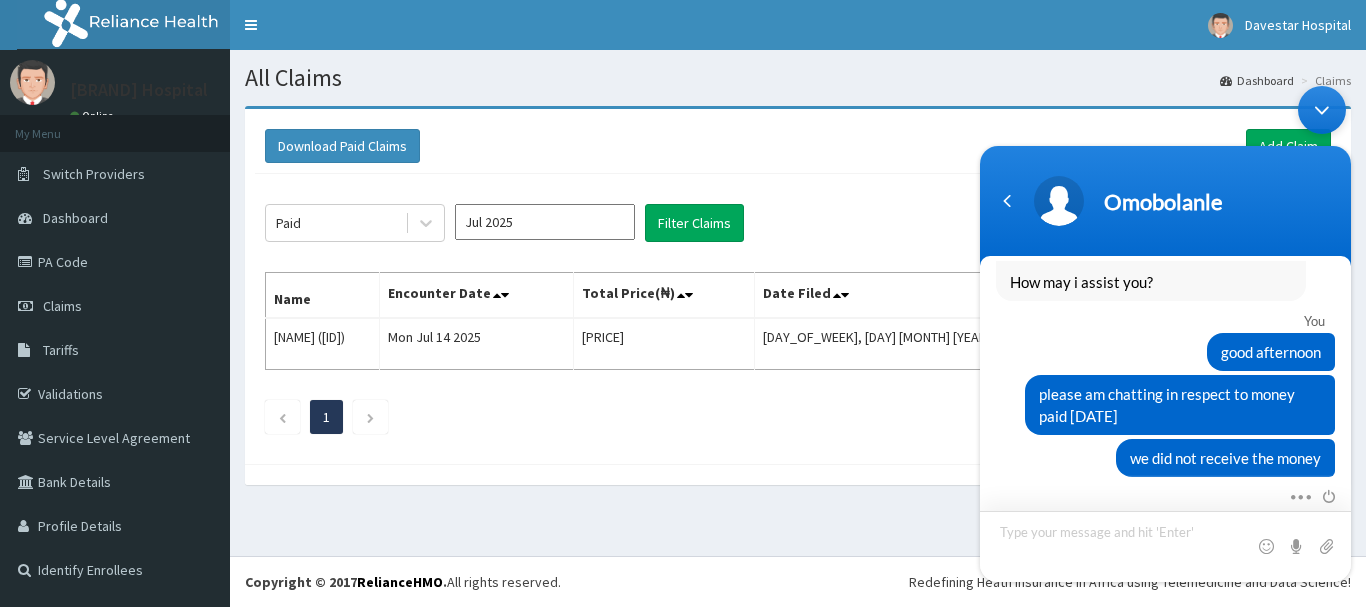 scroll, scrollTop: 1143, scrollLeft: 0, axis: vertical 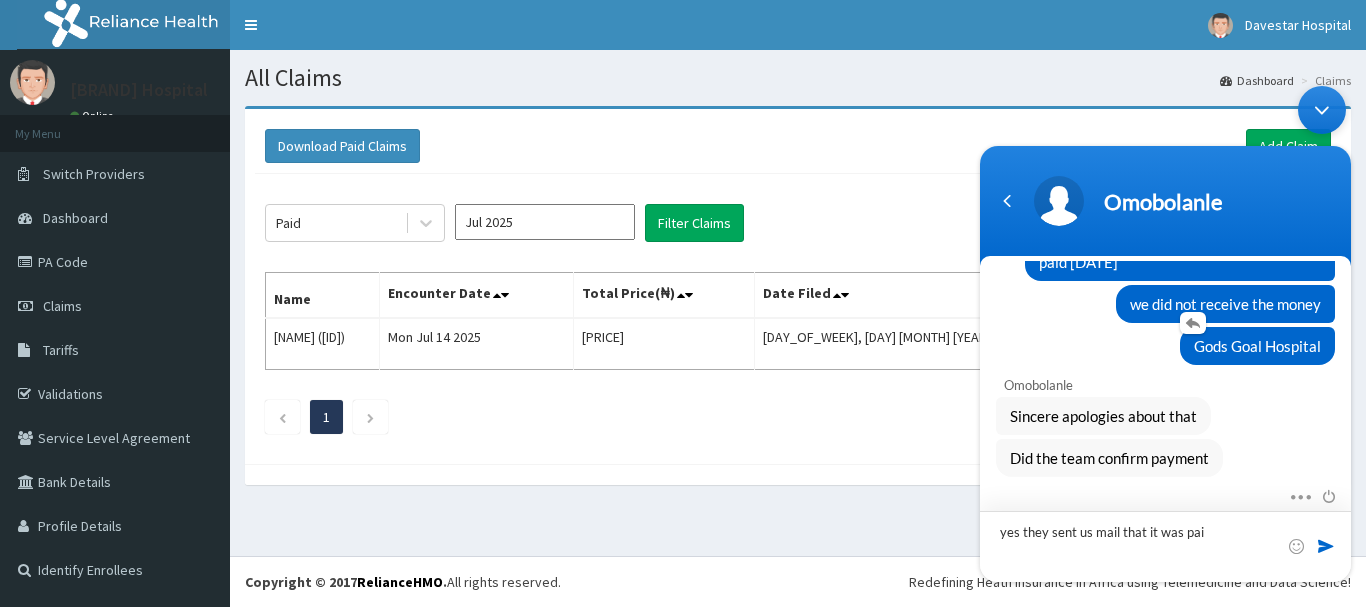 type on "yes they sent us mail that it was paid" 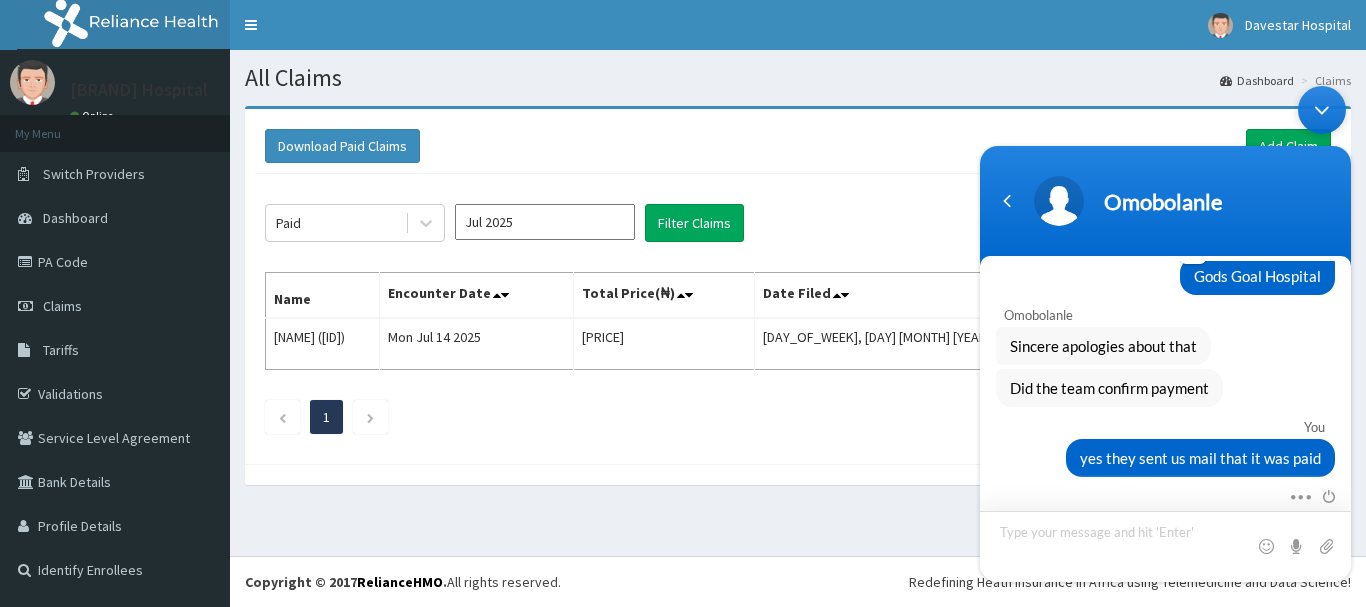 scroll, scrollTop: 1439, scrollLeft: 0, axis: vertical 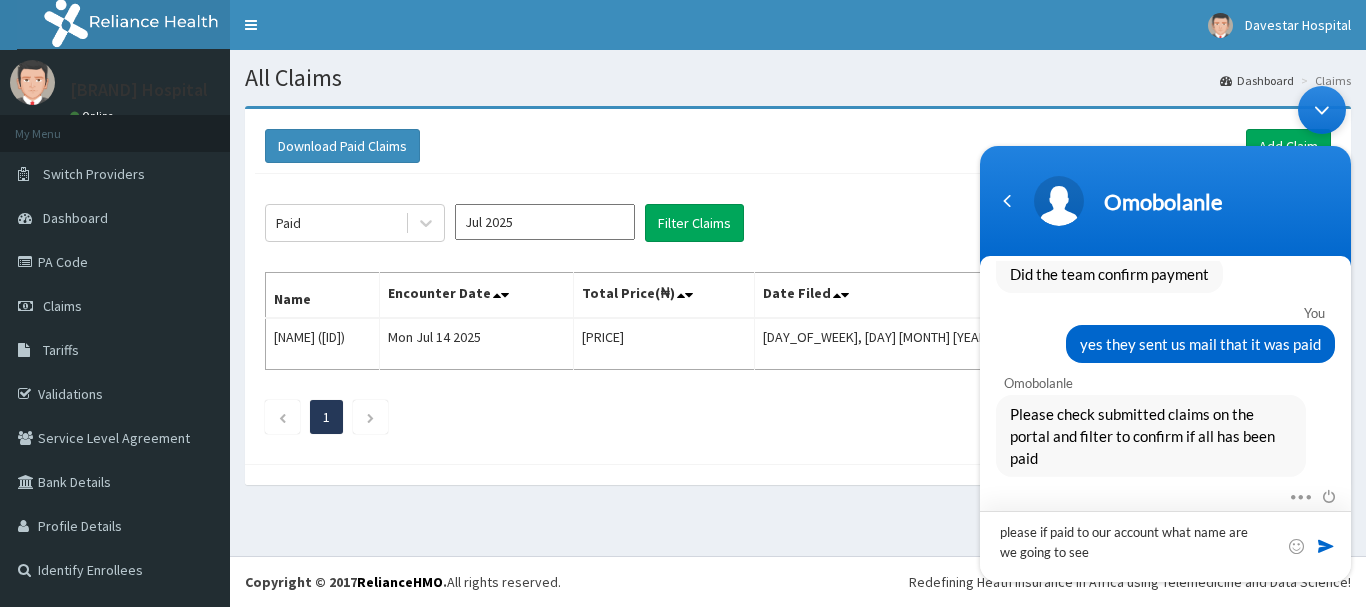 type on "please if paid to our account what name are we going to see" 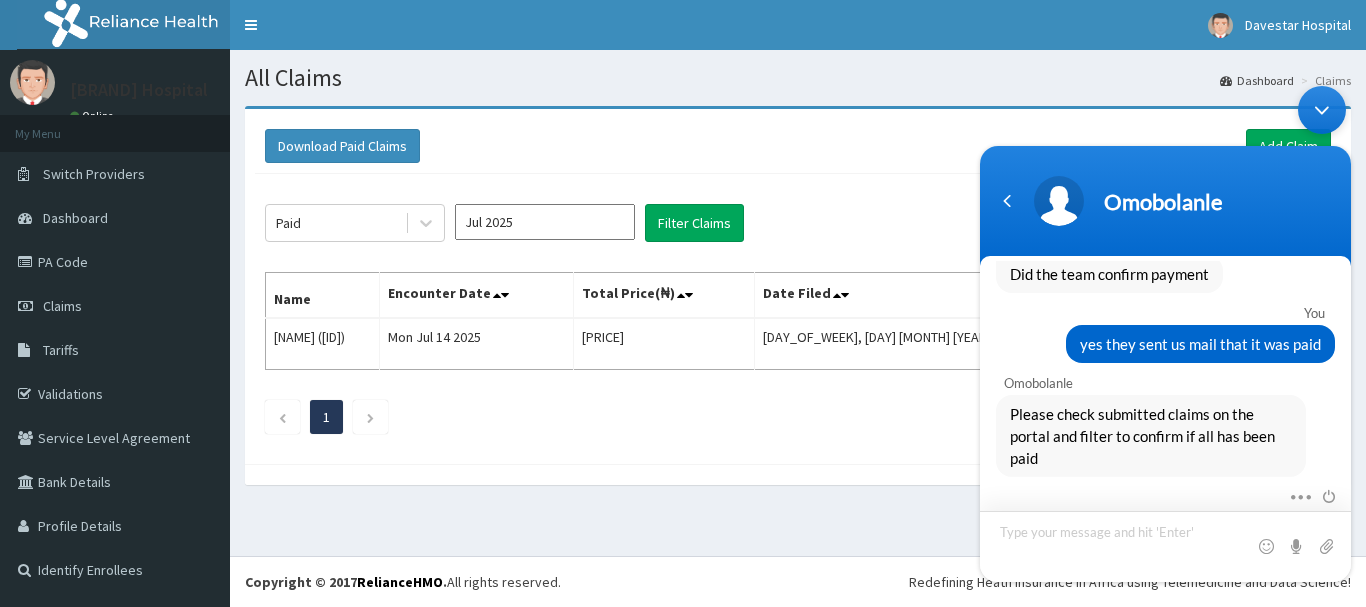 scroll, scrollTop: 1531, scrollLeft: 0, axis: vertical 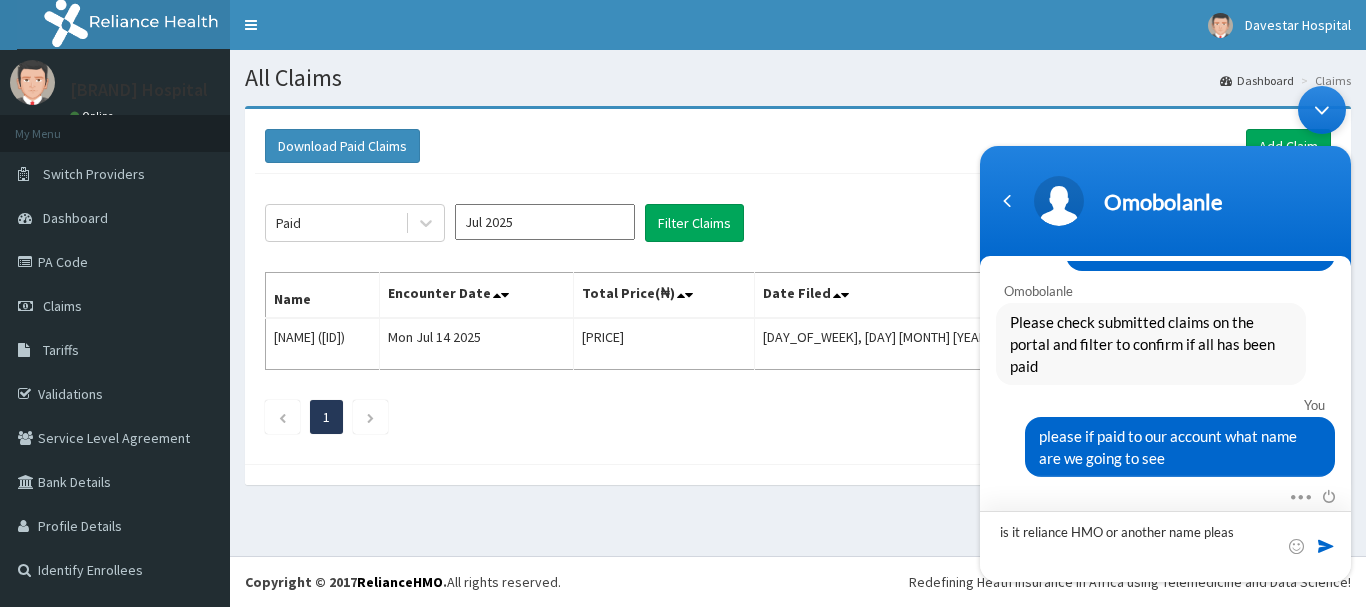 type on "is it reliance HMO or another name please" 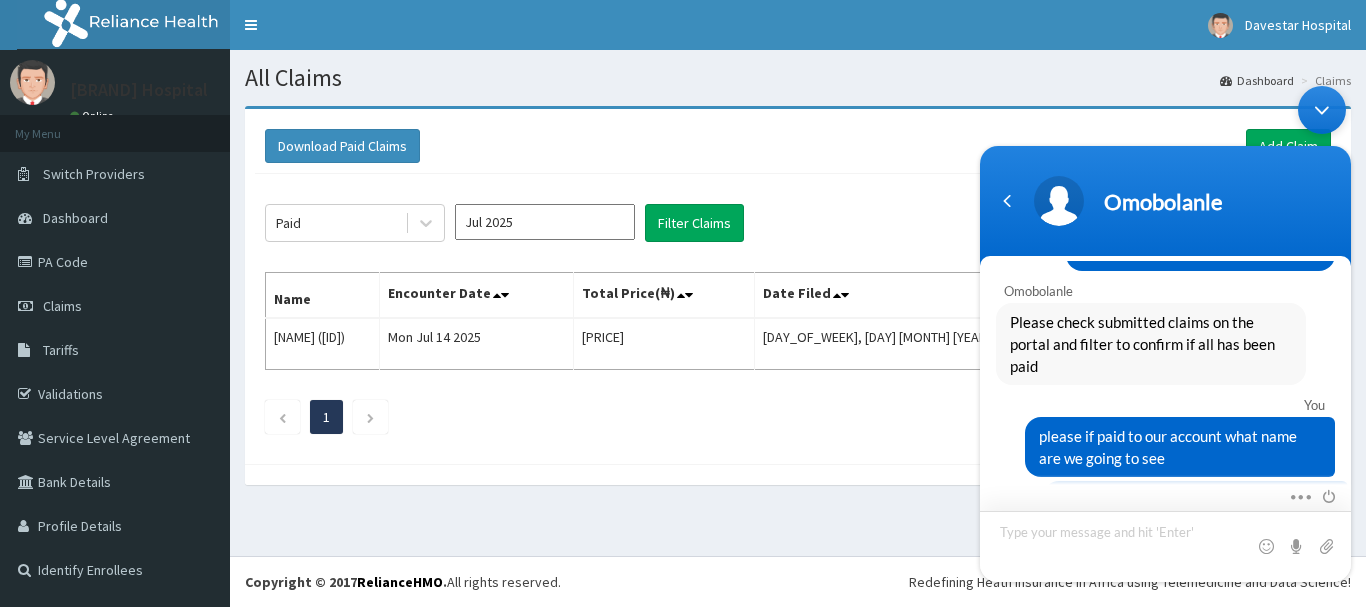 scroll, scrollTop: 1573, scrollLeft: 0, axis: vertical 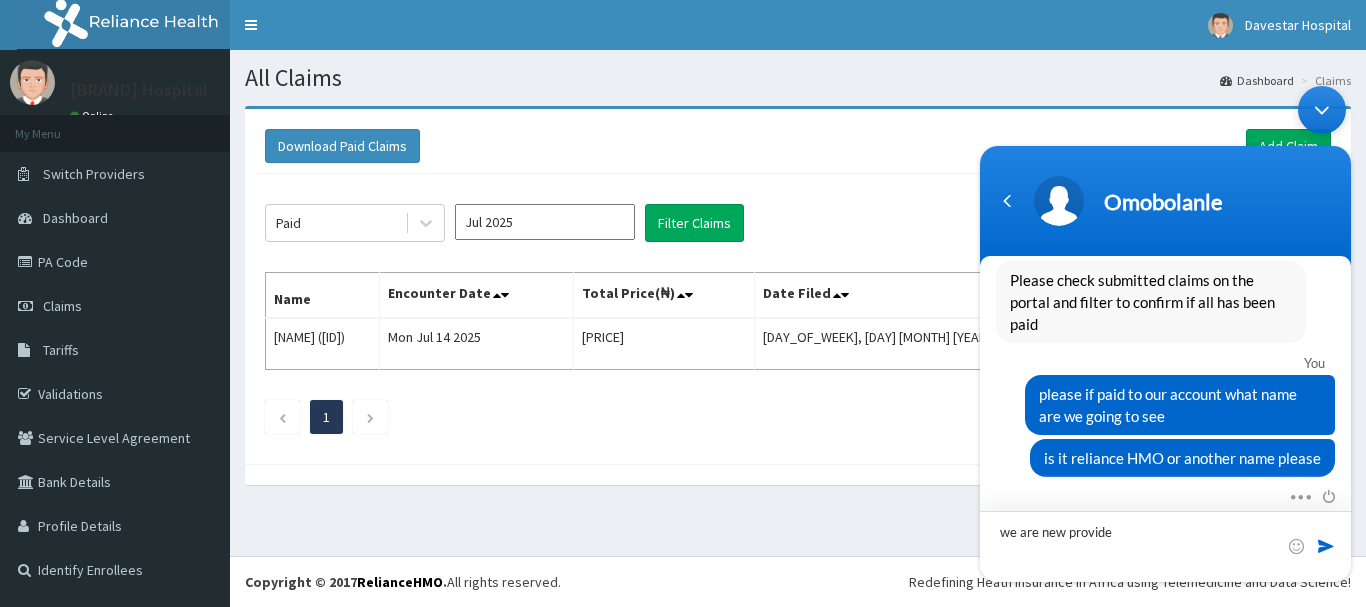 type on "we are new provider" 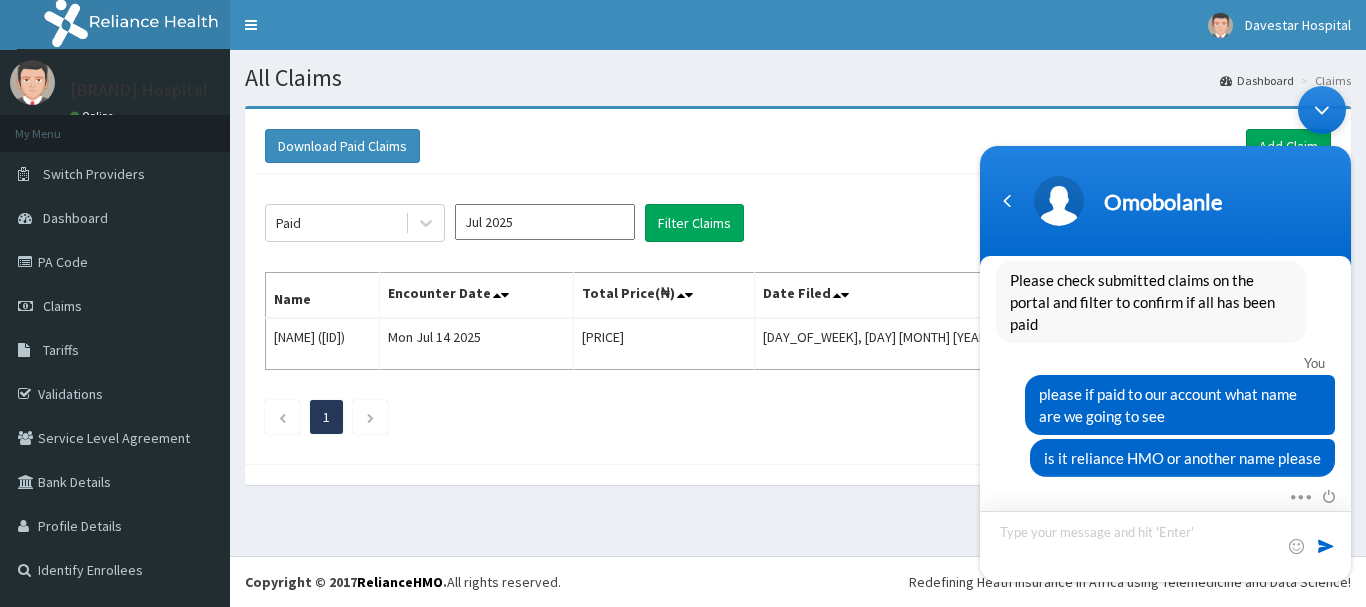 scroll, scrollTop: 1615, scrollLeft: 0, axis: vertical 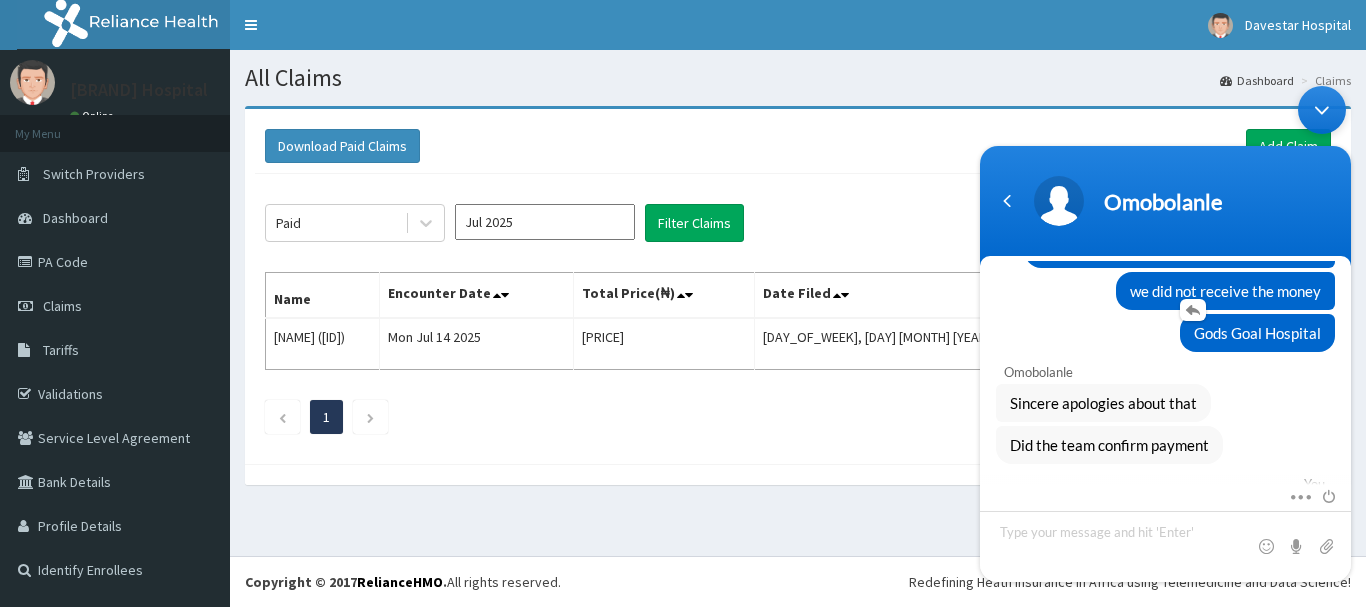 drag, startPoint x: 1191, startPoint y: 329, endPoint x: 1323, endPoint y: 339, distance: 132.37825 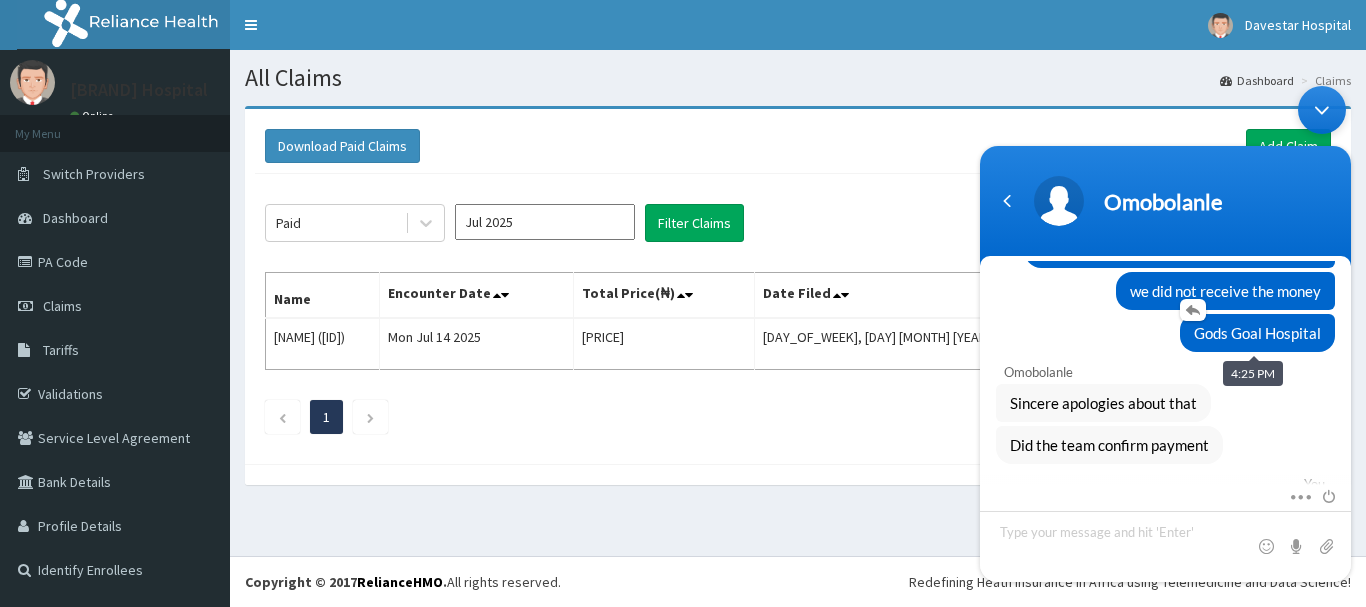 copy on "Gods Goal Hospital" 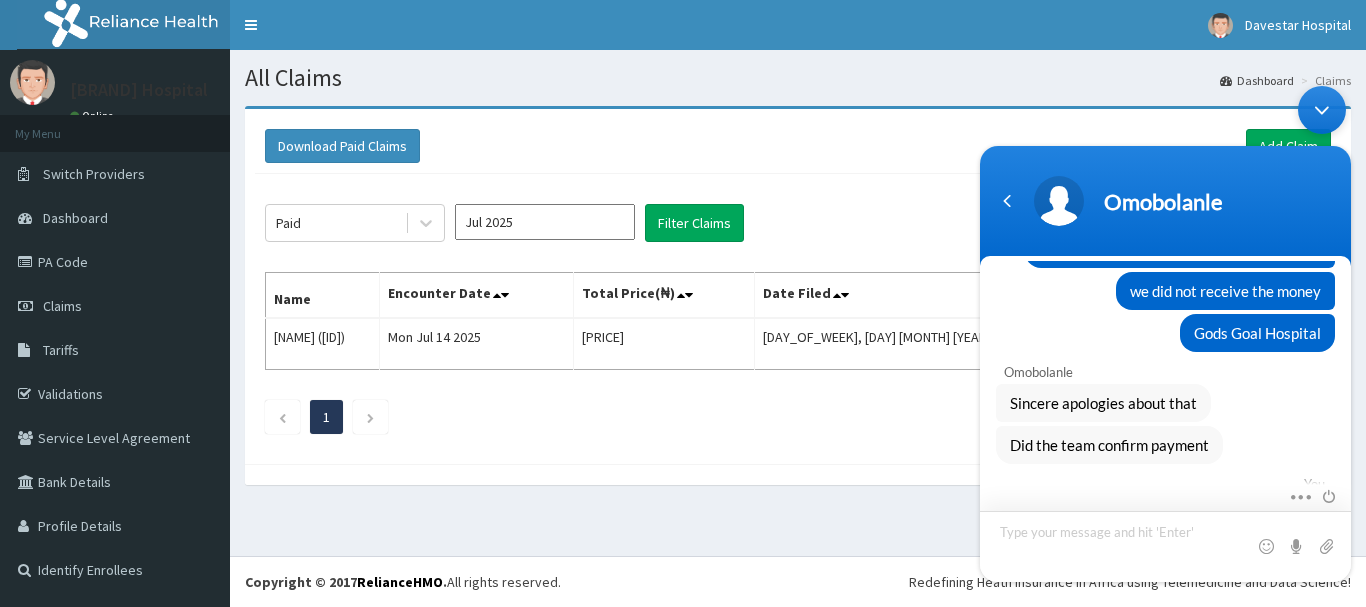 click at bounding box center [1165, 546] 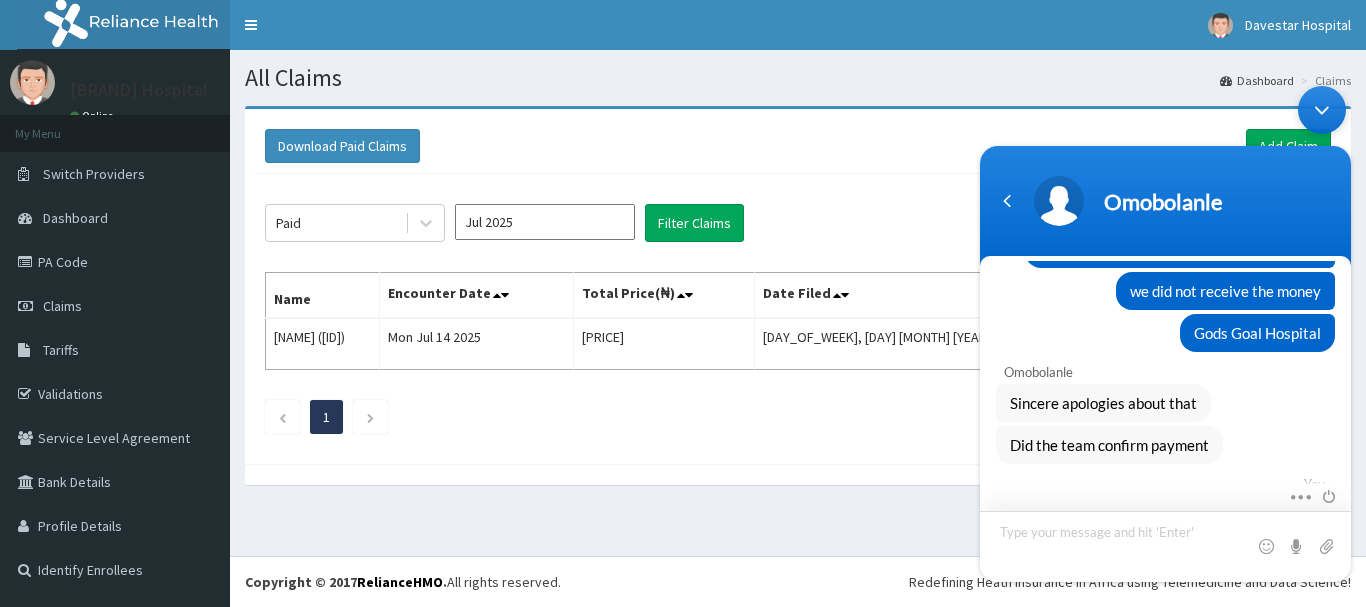 type on "Gods Goal Hospital" 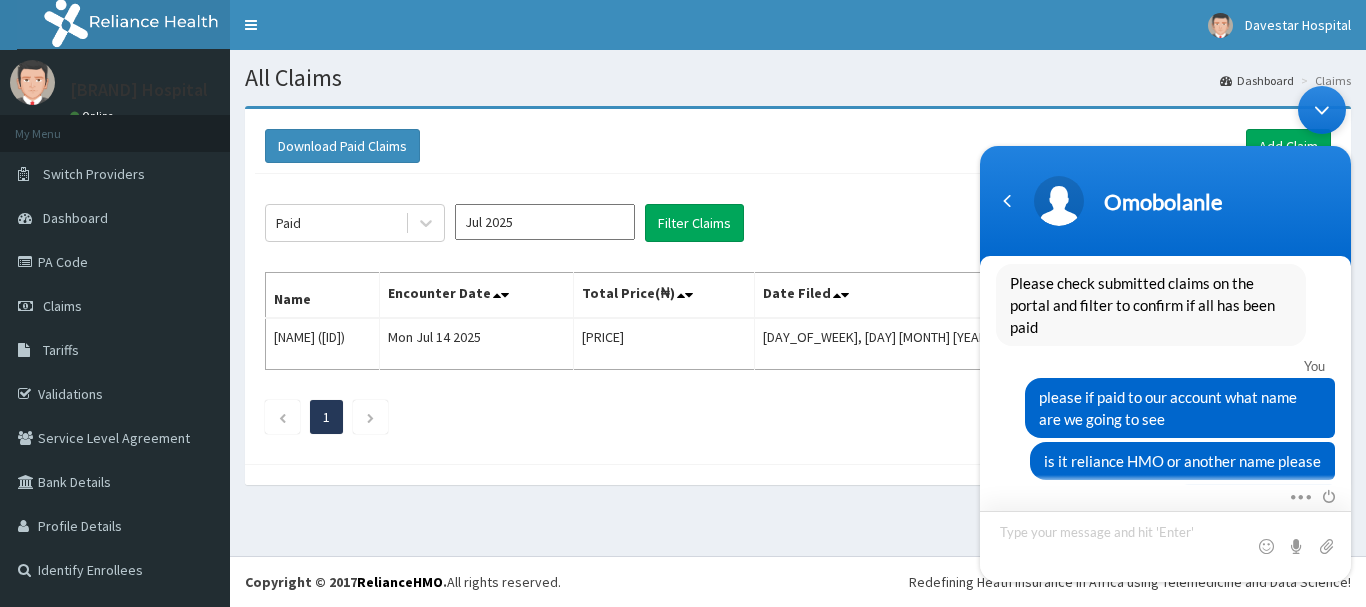 scroll, scrollTop: 1755, scrollLeft: 0, axis: vertical 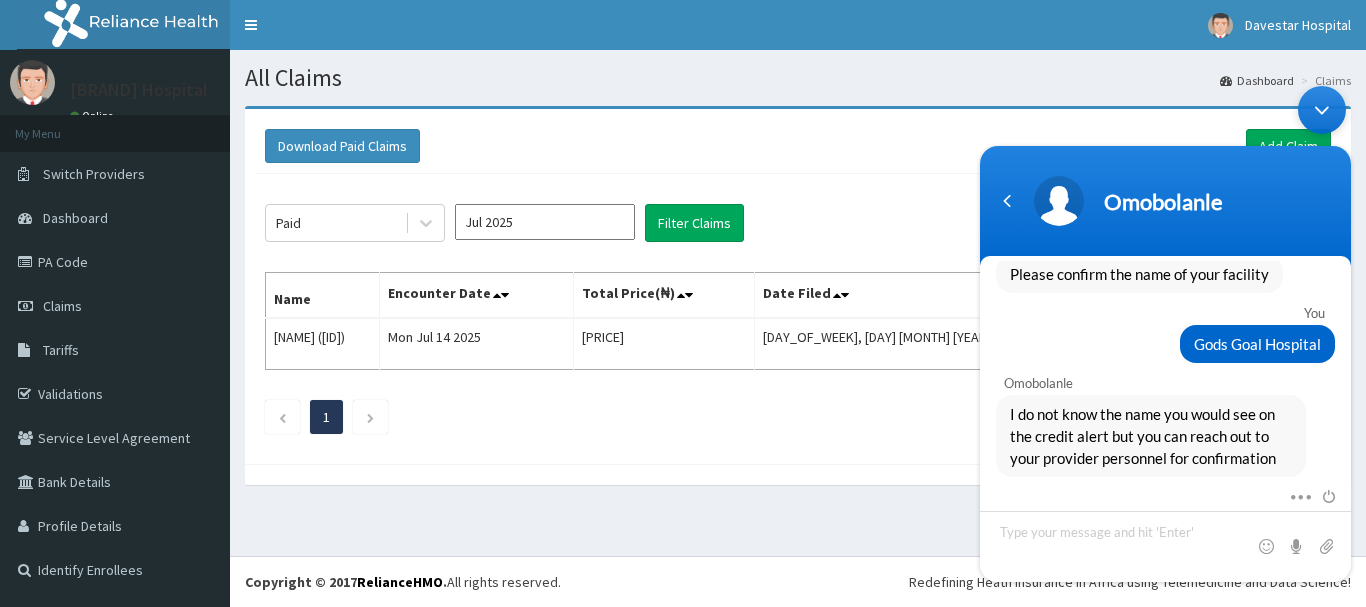 drag, startPoint x: 1351, startPoint y: 469, endPoint x: 1352, endPoint y: 446, distance: 23.021729 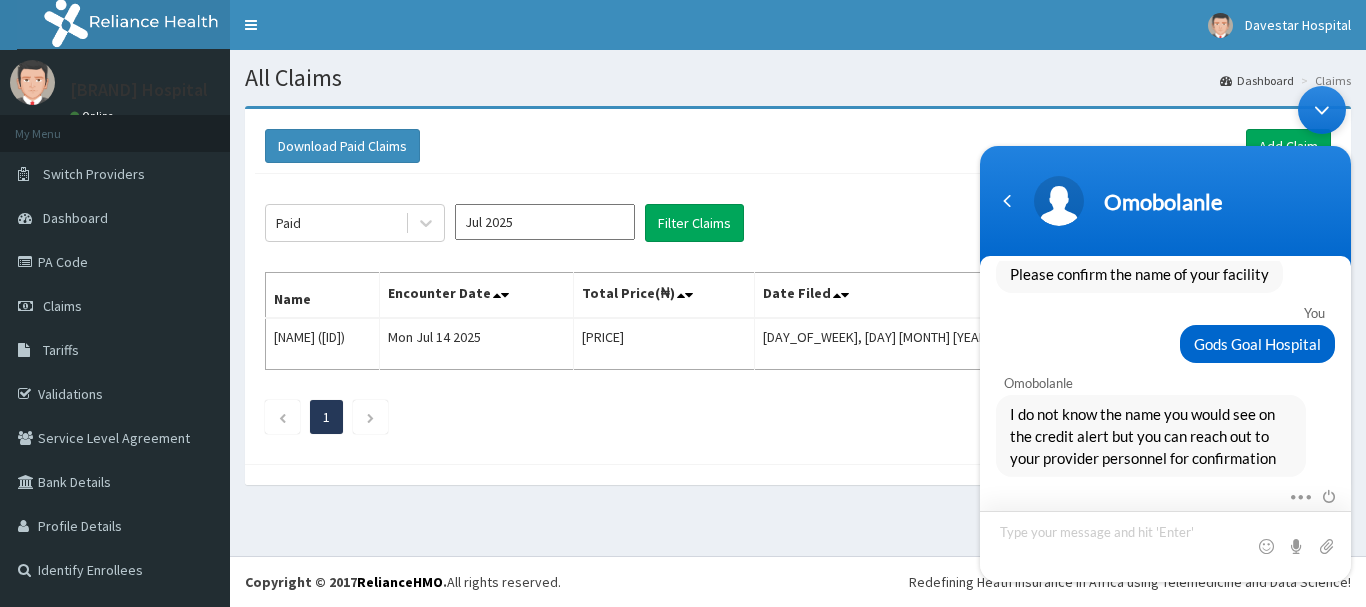 click at bounding box center (1165, 546) 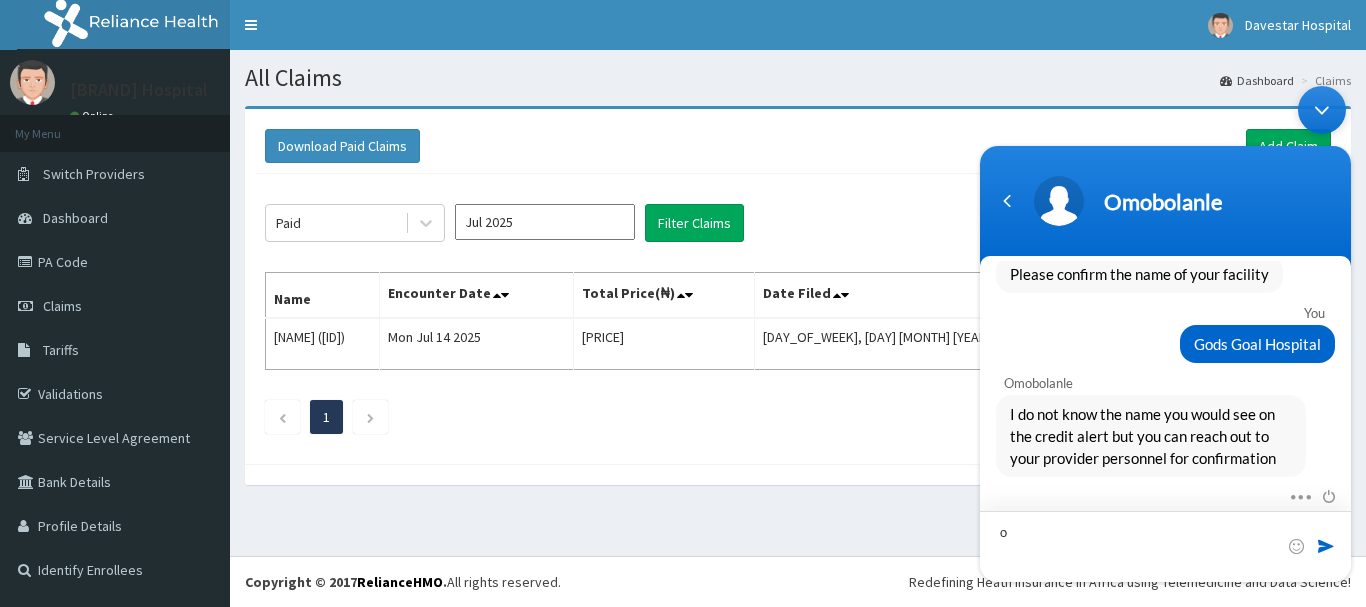 type on "ok" 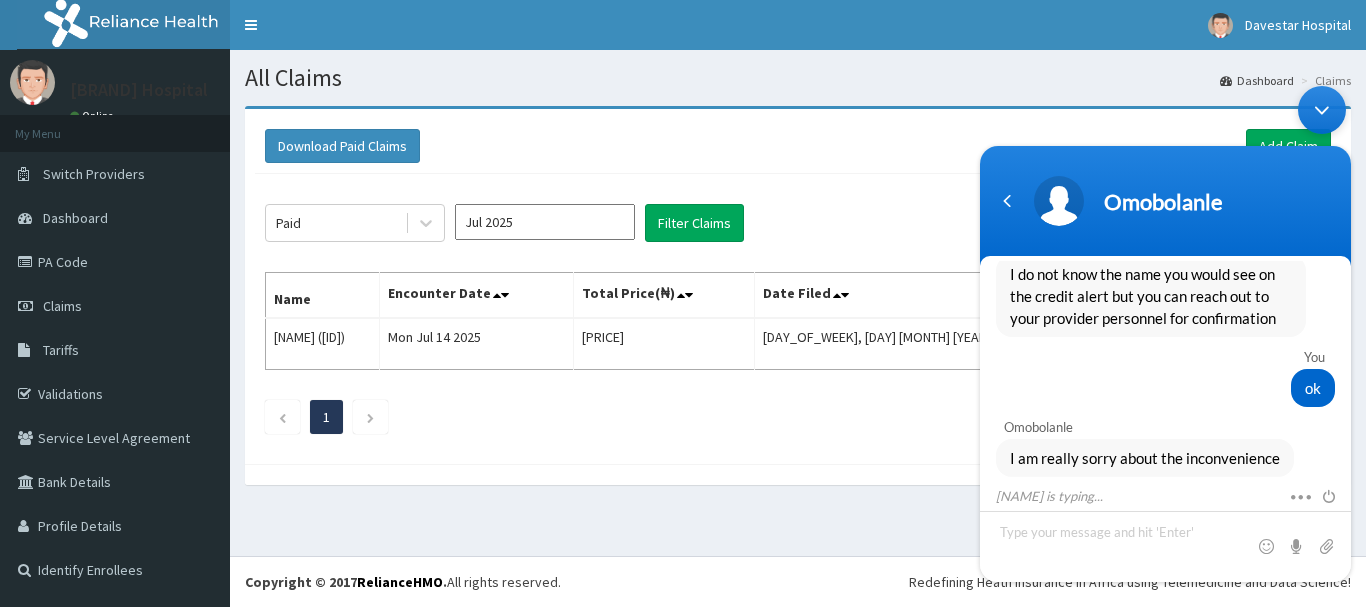 scroll, scrollTop: 2073, scrollLeft: 0, axis: vertical 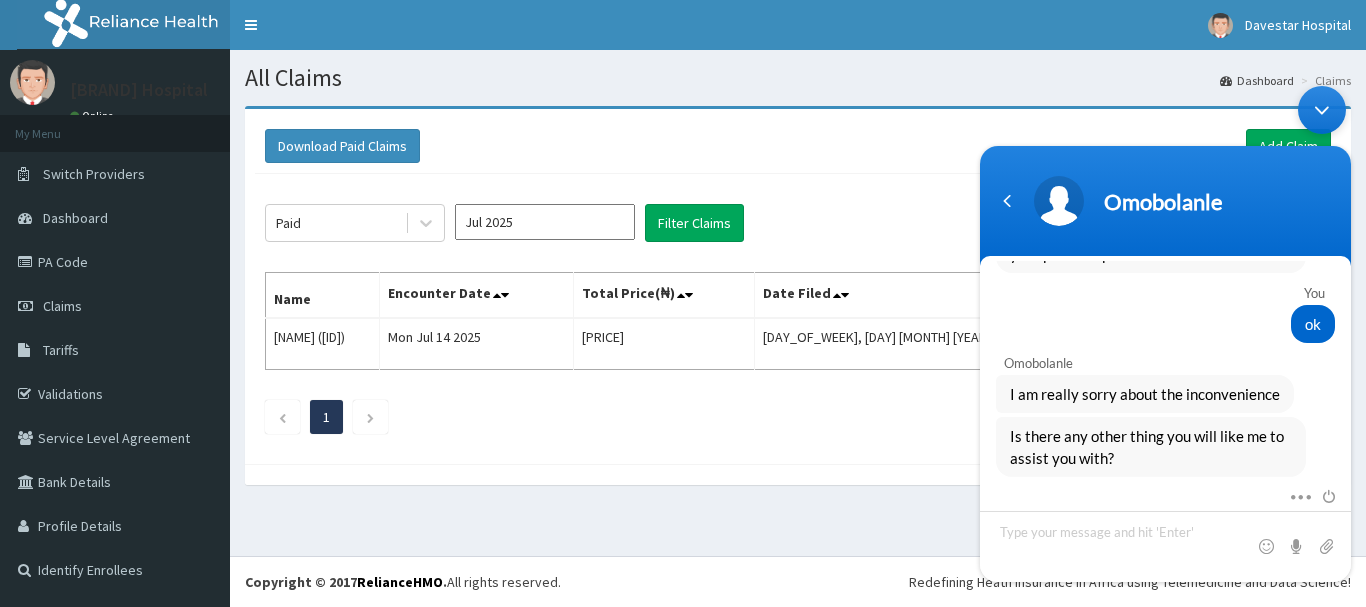 click on "You  ok" at bounding box center (1165, 308) 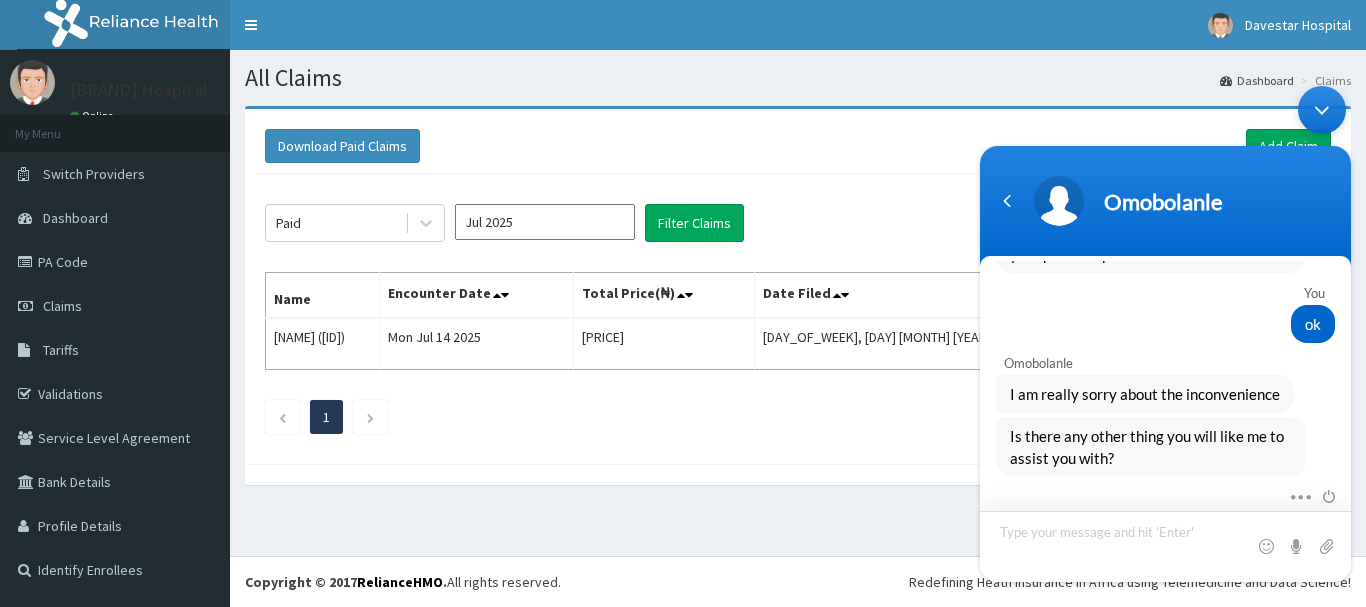 click at bounding box center [1165, 546] 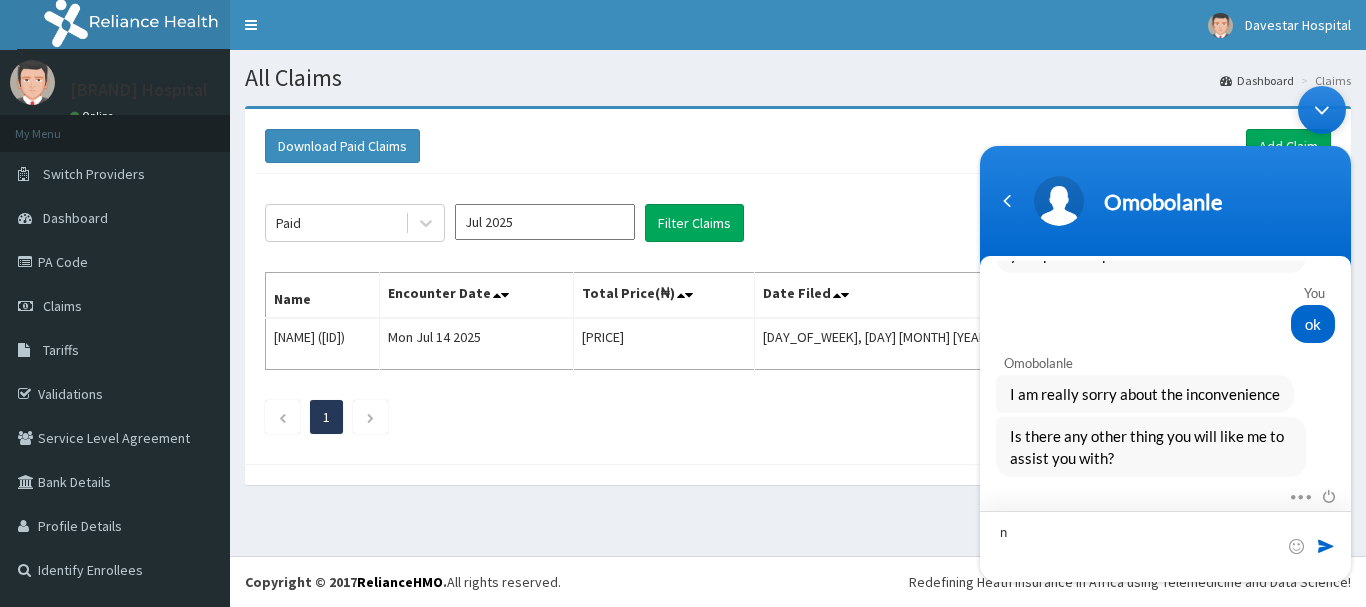 type on "no" 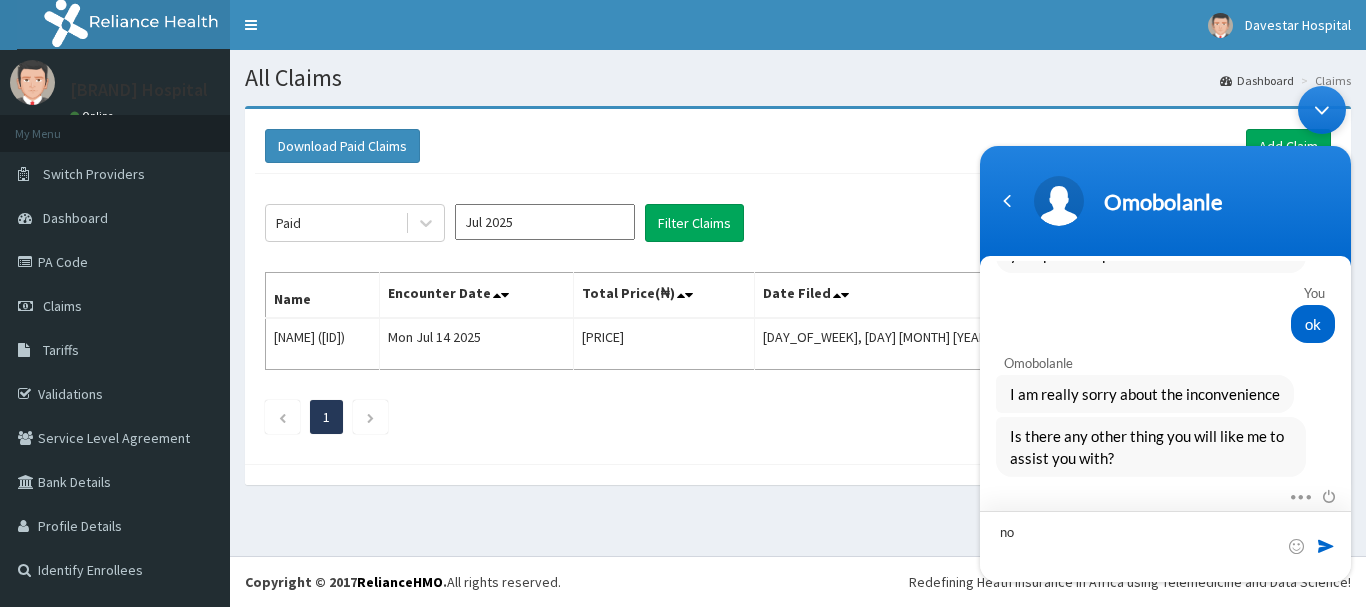 type 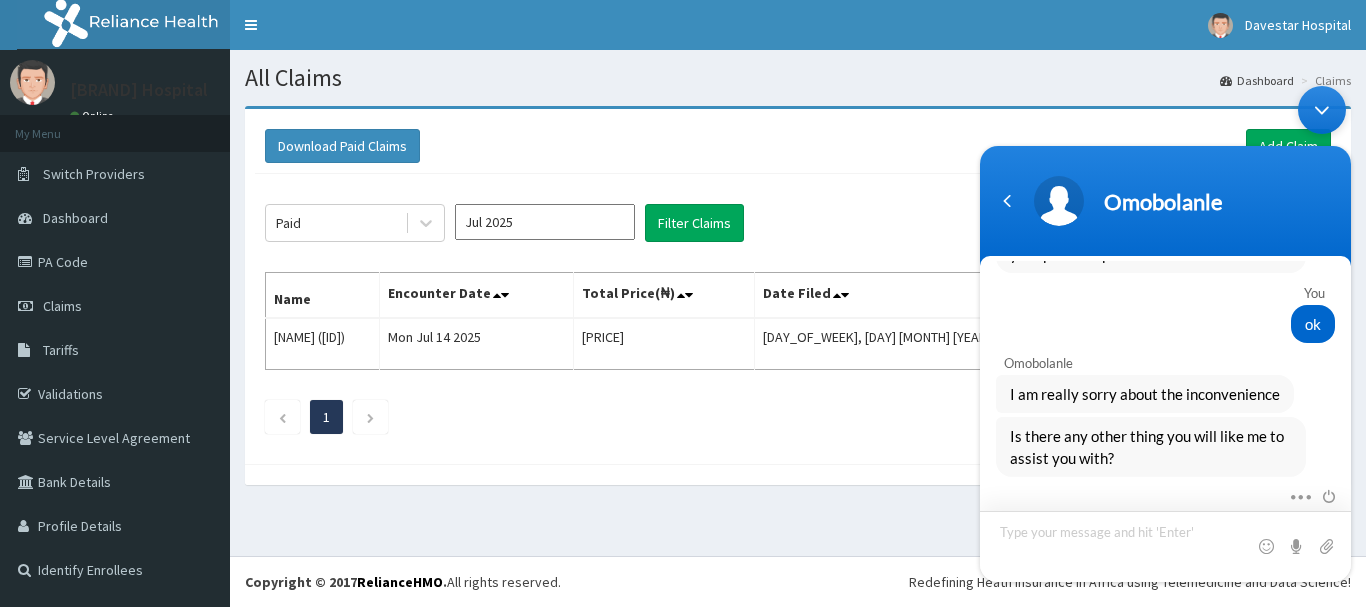 scroll, scrollTop: 2143, scrollLeft: 0, axis: vertical 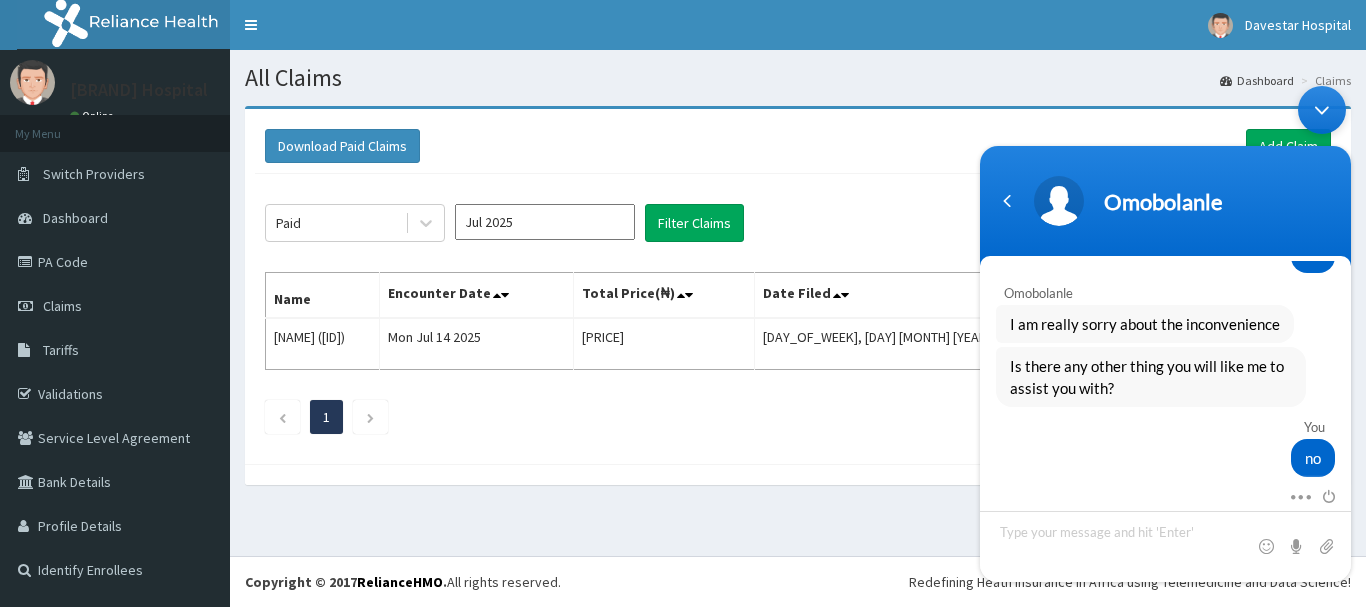 click on "[NAME] You HELLO [NAME] Provider Portal Assistant Hello ! Welcome to [BRAND] Health! 🙋🏾‍♀️ My name is [NAME]. What can I help you with? I'm designed to help with common questions like access to care, plan renewal, booking appointments, and more. If your request falls outside of these topics, please use the buttons to get connected to an agent for top-notch support. For the best experience in resolving your concerns and inquiries, be sure to use the buttons provided. Let’s get started! You Issue With Claims [NAME] Provider Portal Assistant Oh, I'm sorry to hear about your claims issues. Please indicate where you're having problems. You Paid claims [NAME] Provider Portal Assistant I will transfer you to an agent now. Please stay on the line. An agent will typically respond within 10 minutes. [NAME] Provider Portal Assistant is forwarding the chat Your chat has been transferred to [NAME] [NAME] Hello, thank you for contacting [BRAND] My name is [NAME] How may i assist you?" at bounding box center (1165, 334) 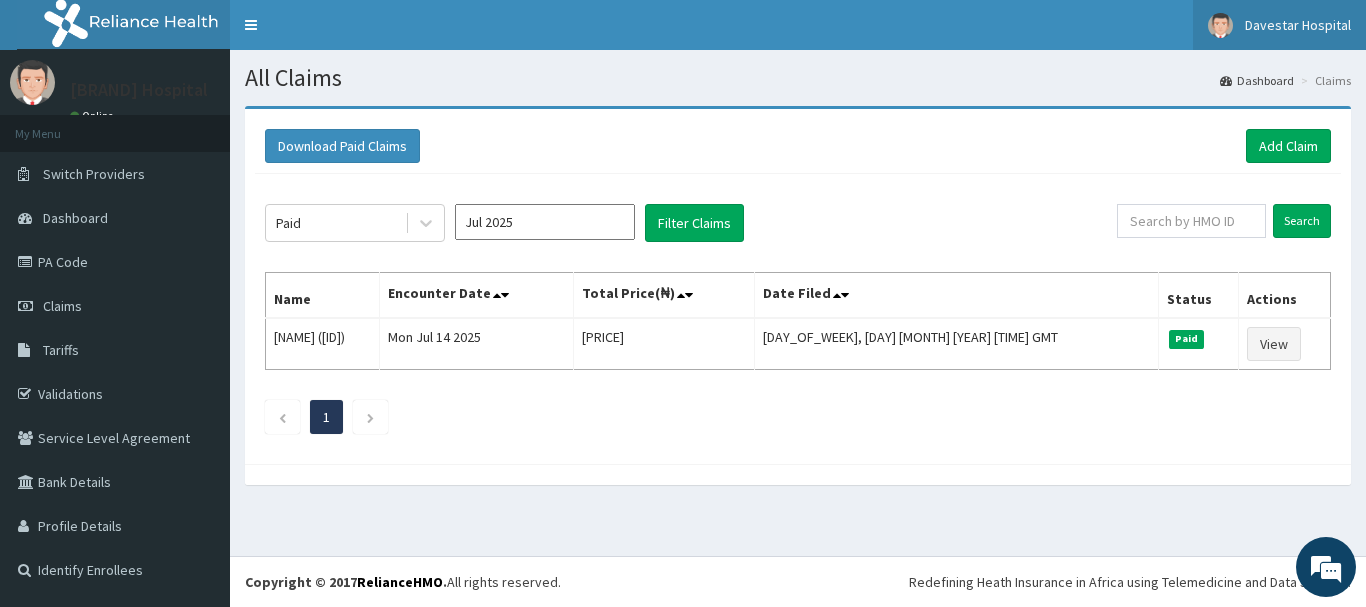 click on "Davestar Hospital" at bounding box center (1279, 25) 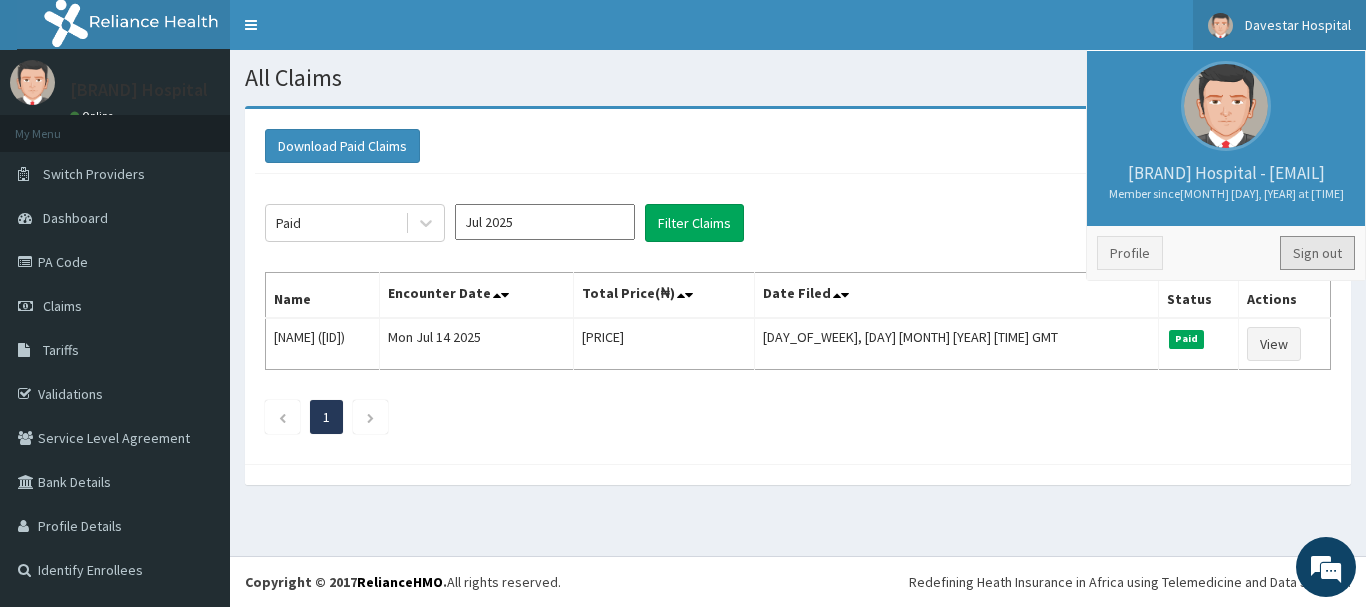 click on "Sign out" at bounding box center (1317, 253) 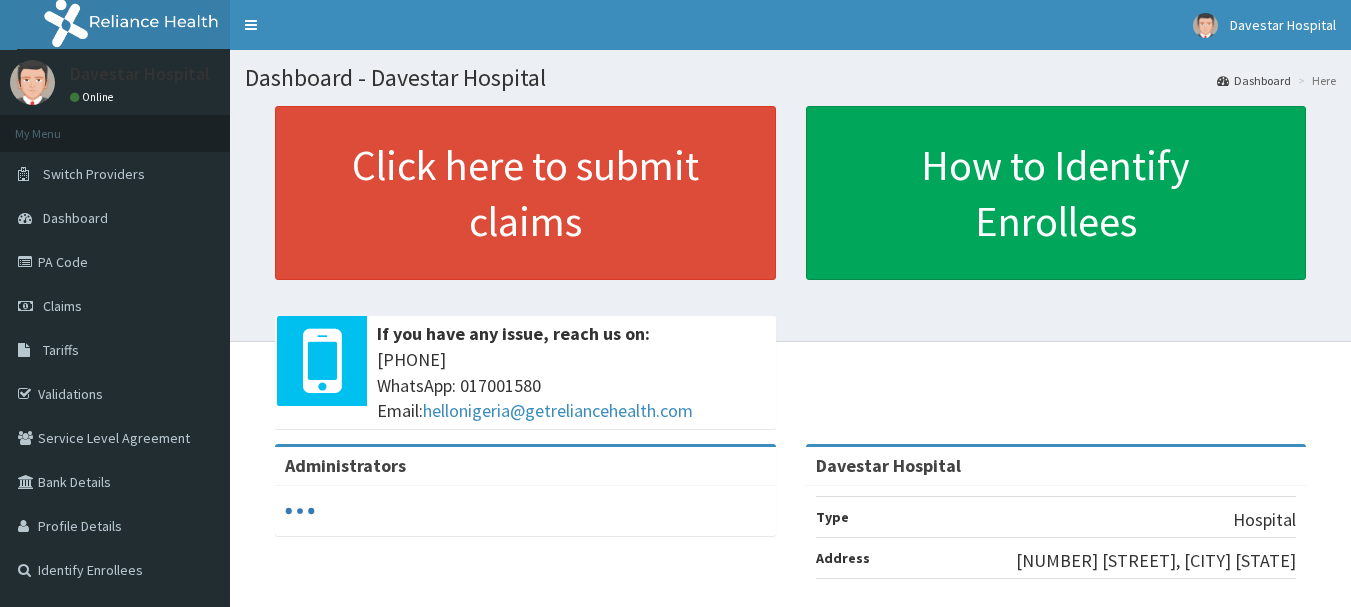 scroll, scrollTop: 0, scrollLeft: 0, axis: both 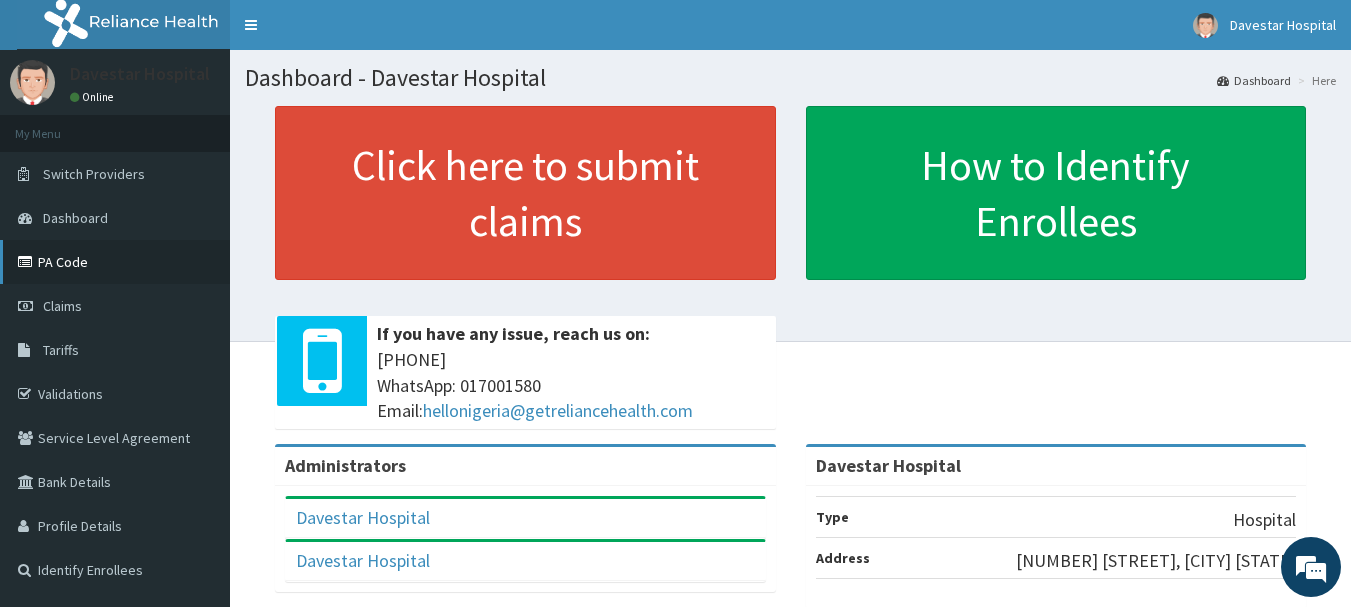 click on "PA Code" at bounding box center (115, 262) 